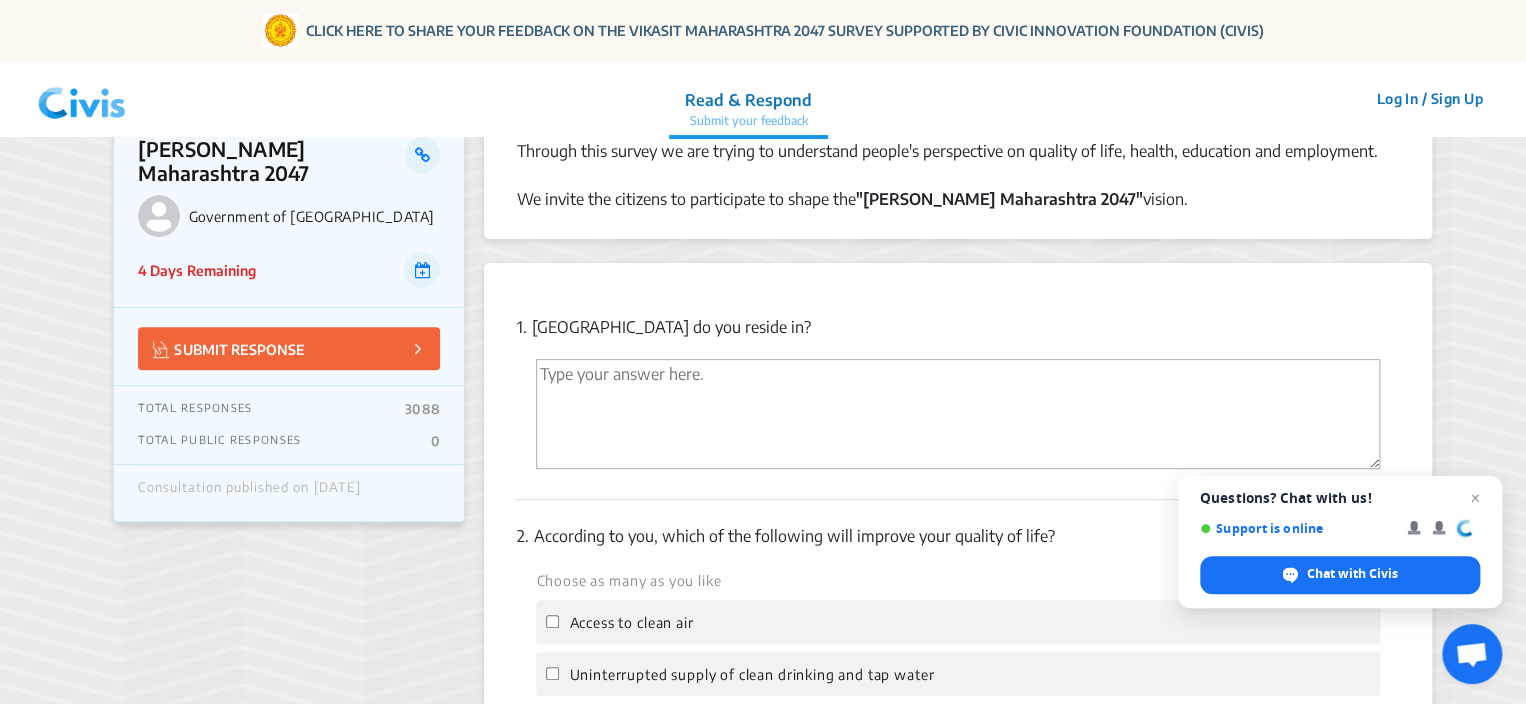 scroll, scrollTop: 258, scrollLeft: 0, axis: vertical 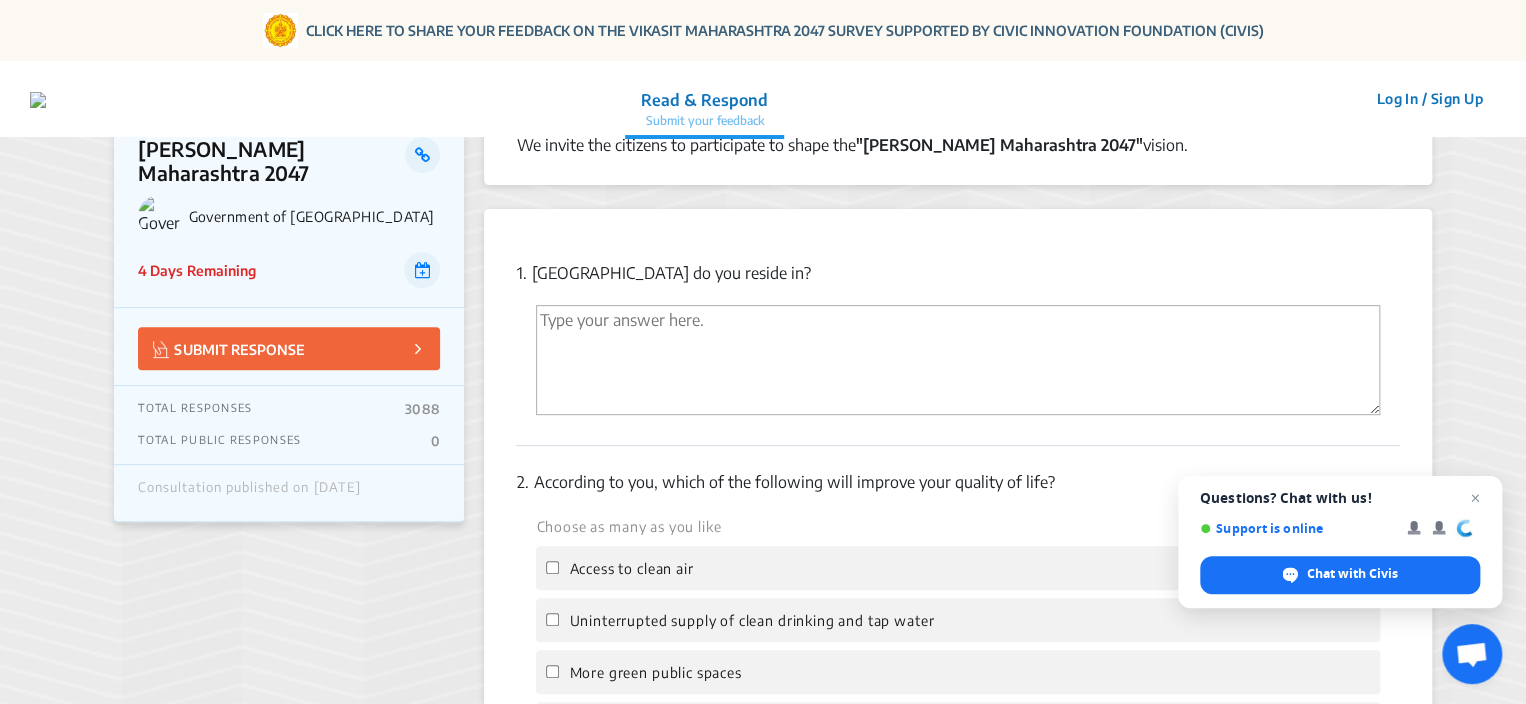 click at bounding box center (957, 360) 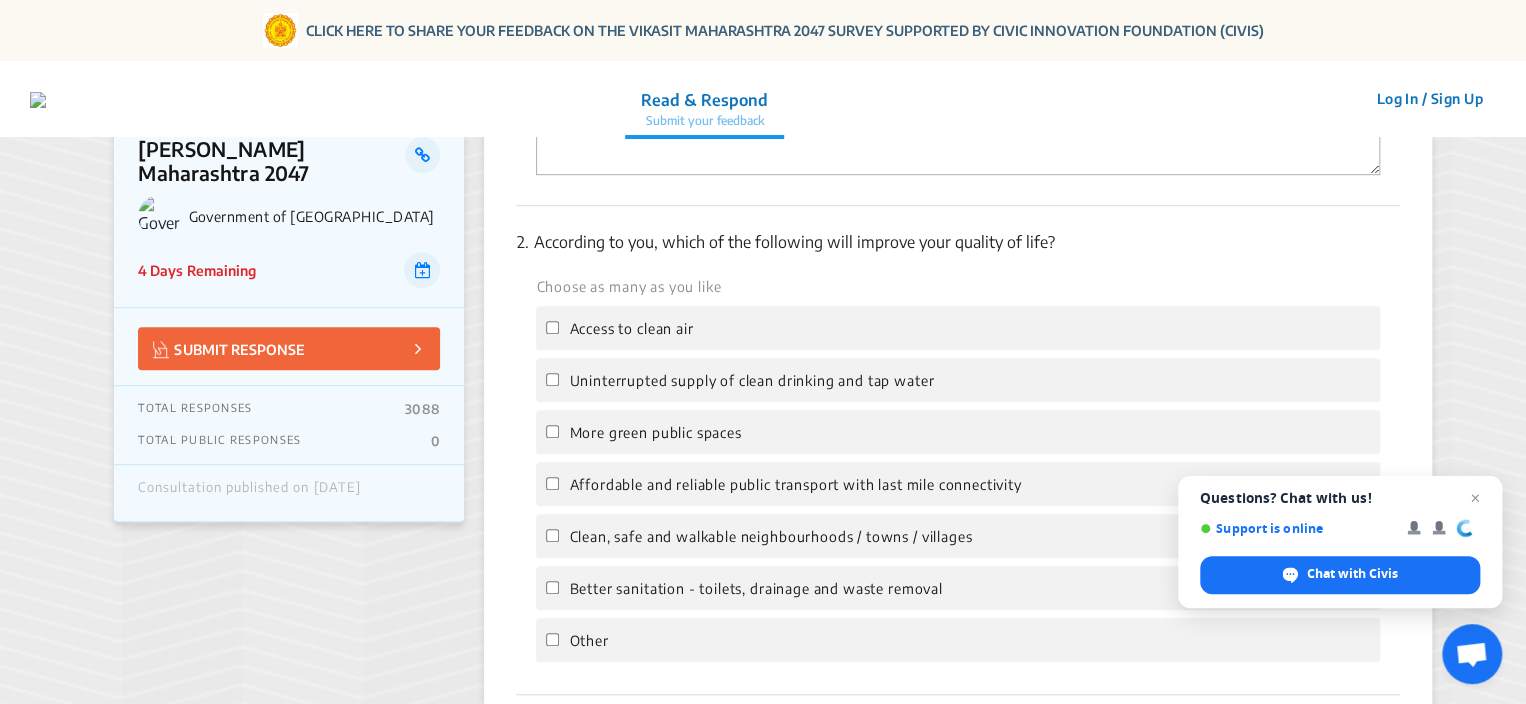 scroll, scrollTop: 554, scrollLeft: 0, axis: vertical 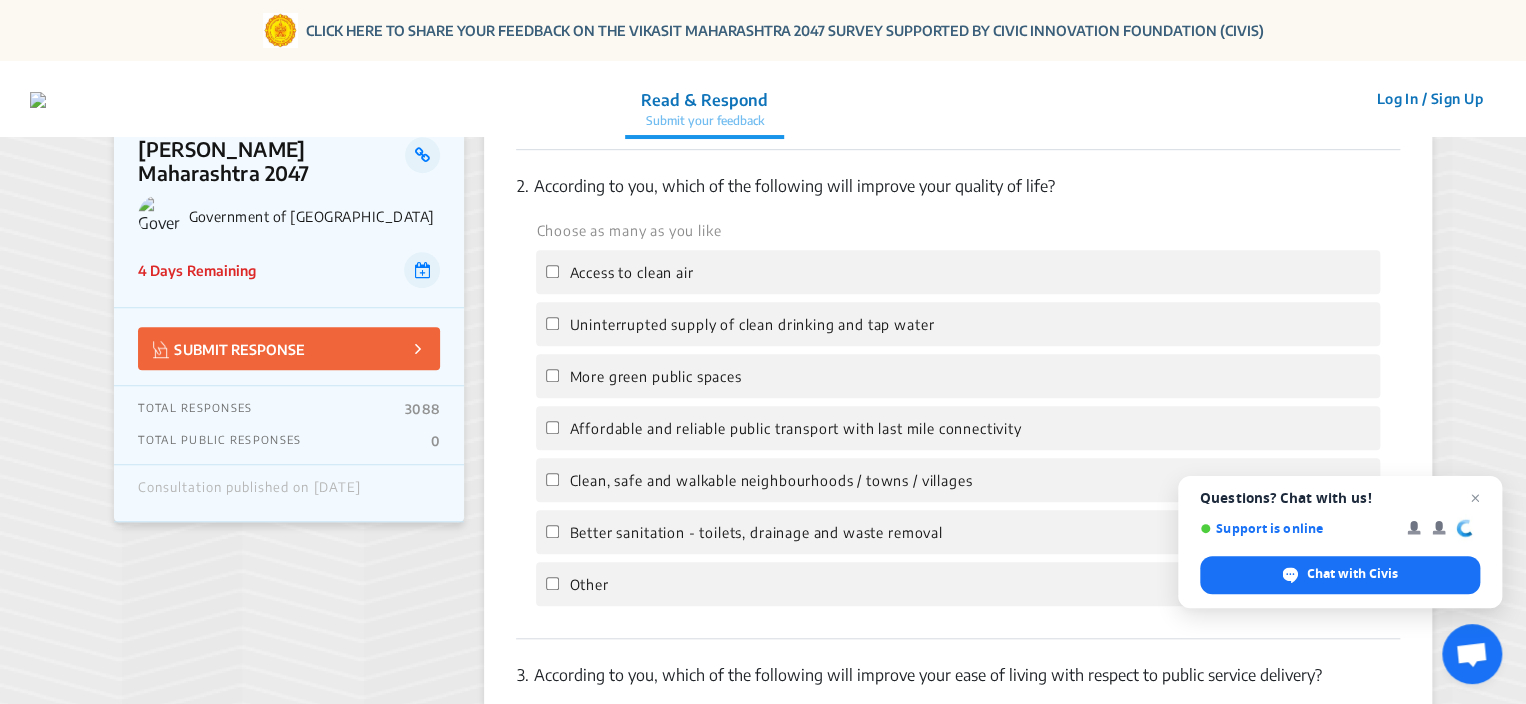 type on "Pune" 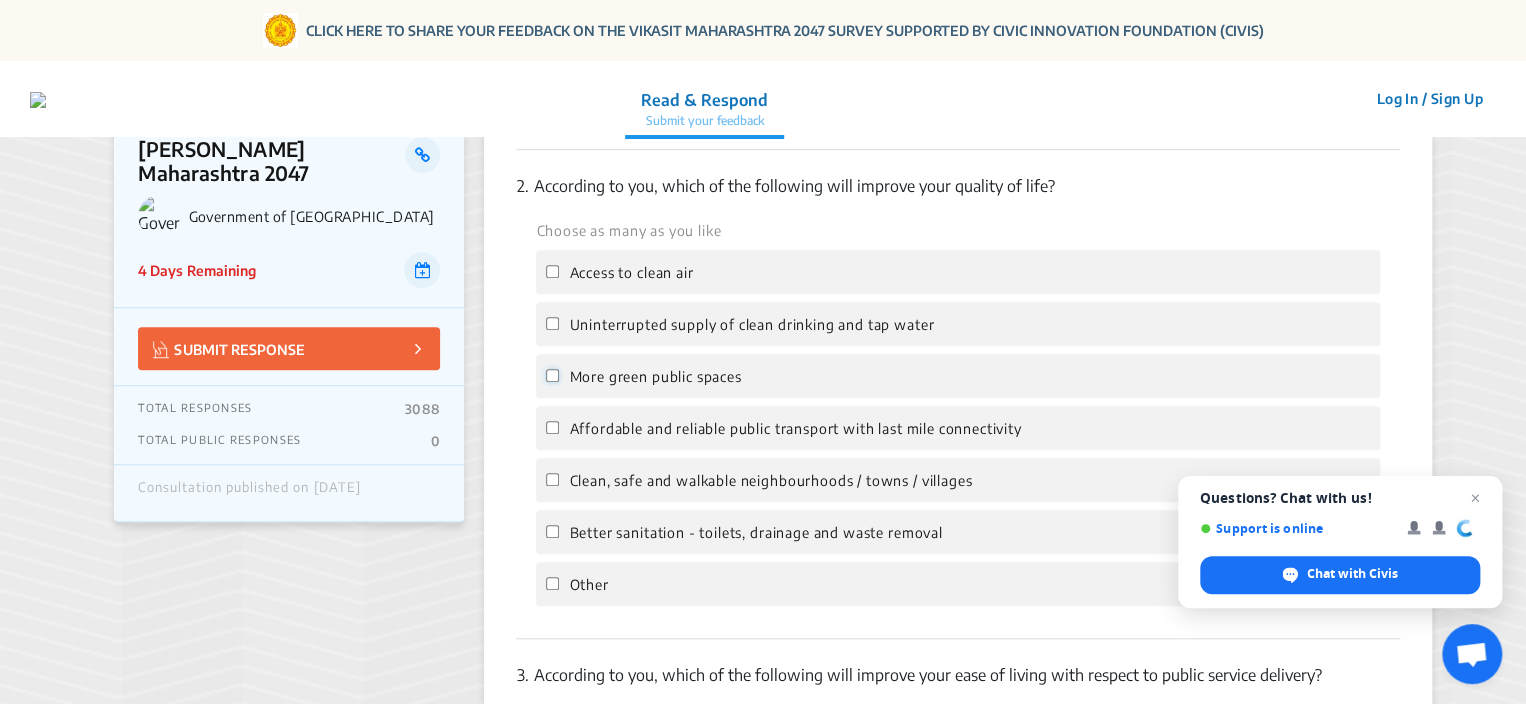 click on "More green public spaces" 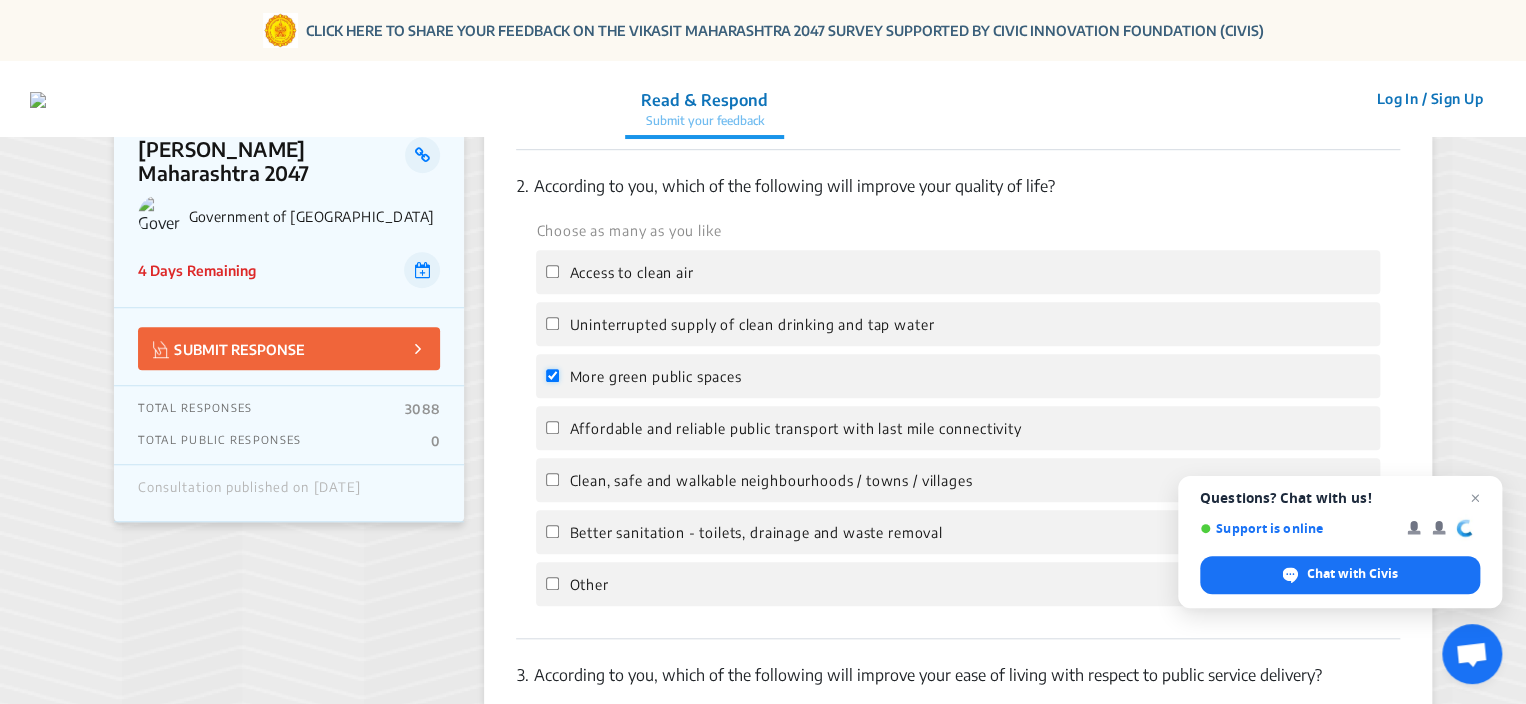 checkbox on "true" 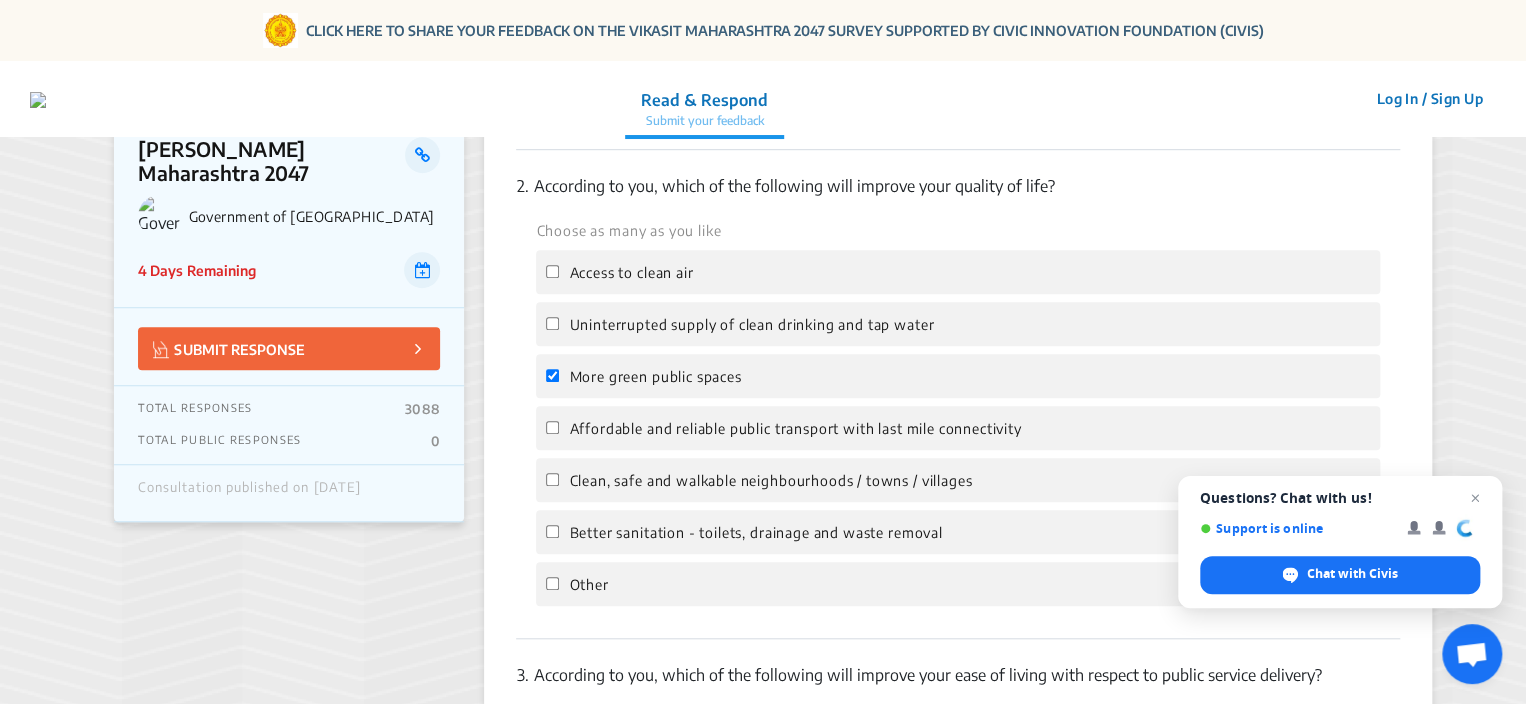 click on "Affordable and reliable public transport with last mile connectivity" 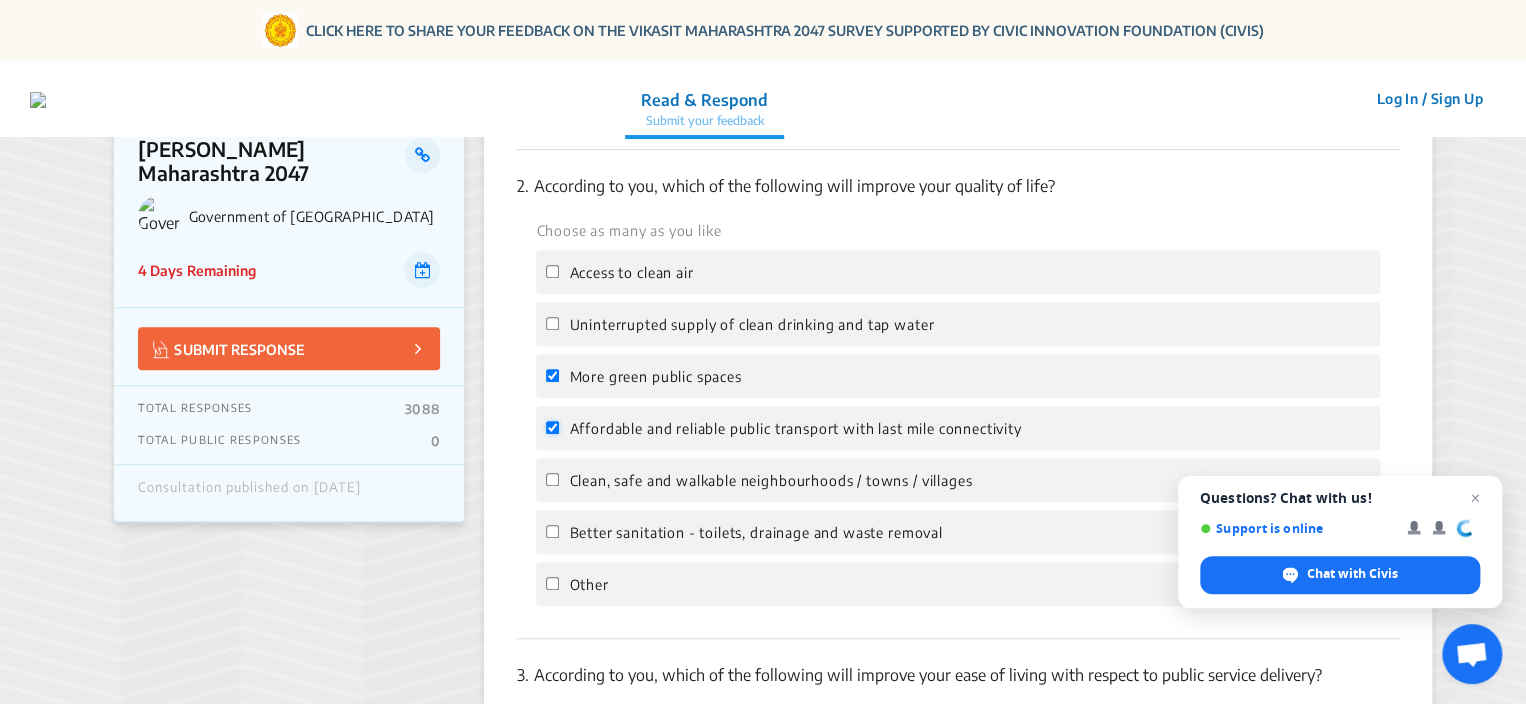 checkbox on "true" 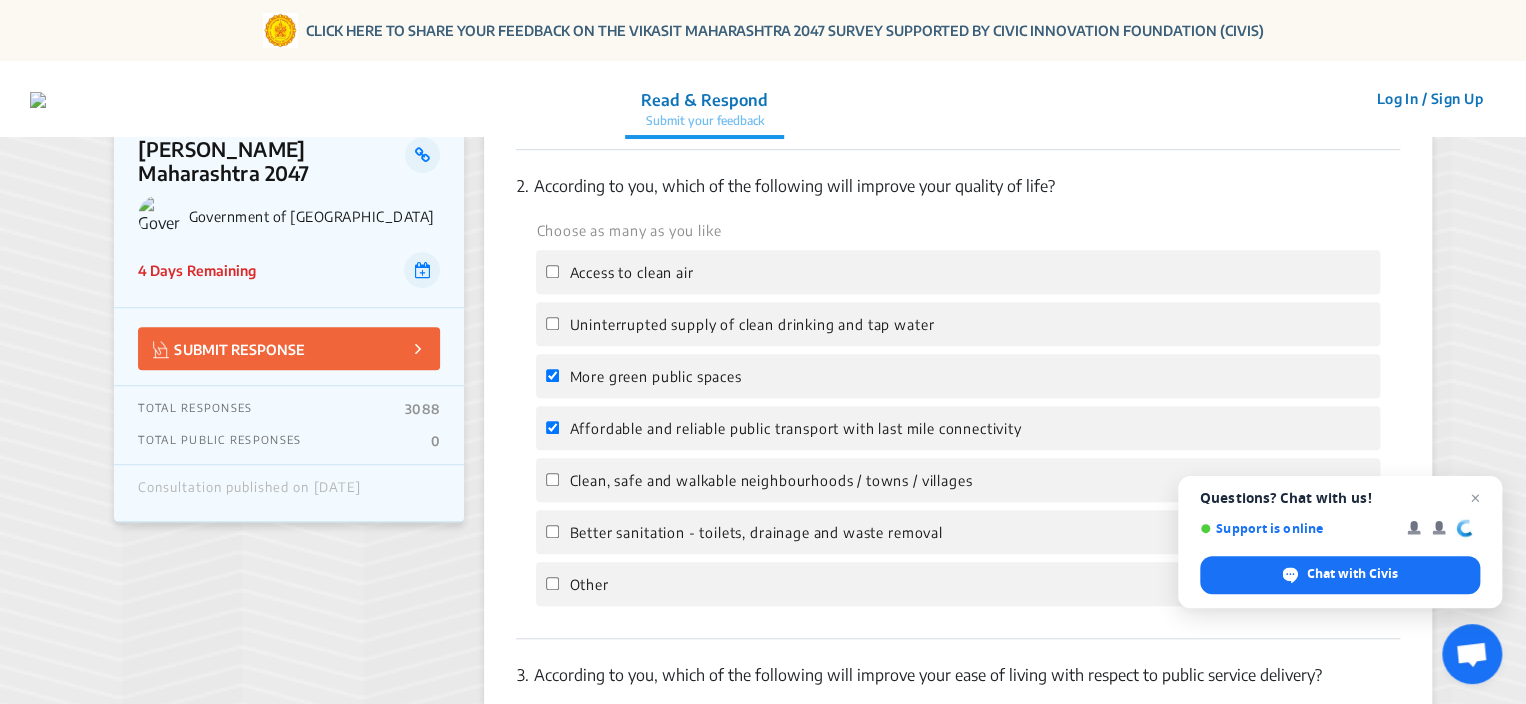 click on "Clean, safe and walkable neighbourhoods / towns / villages" 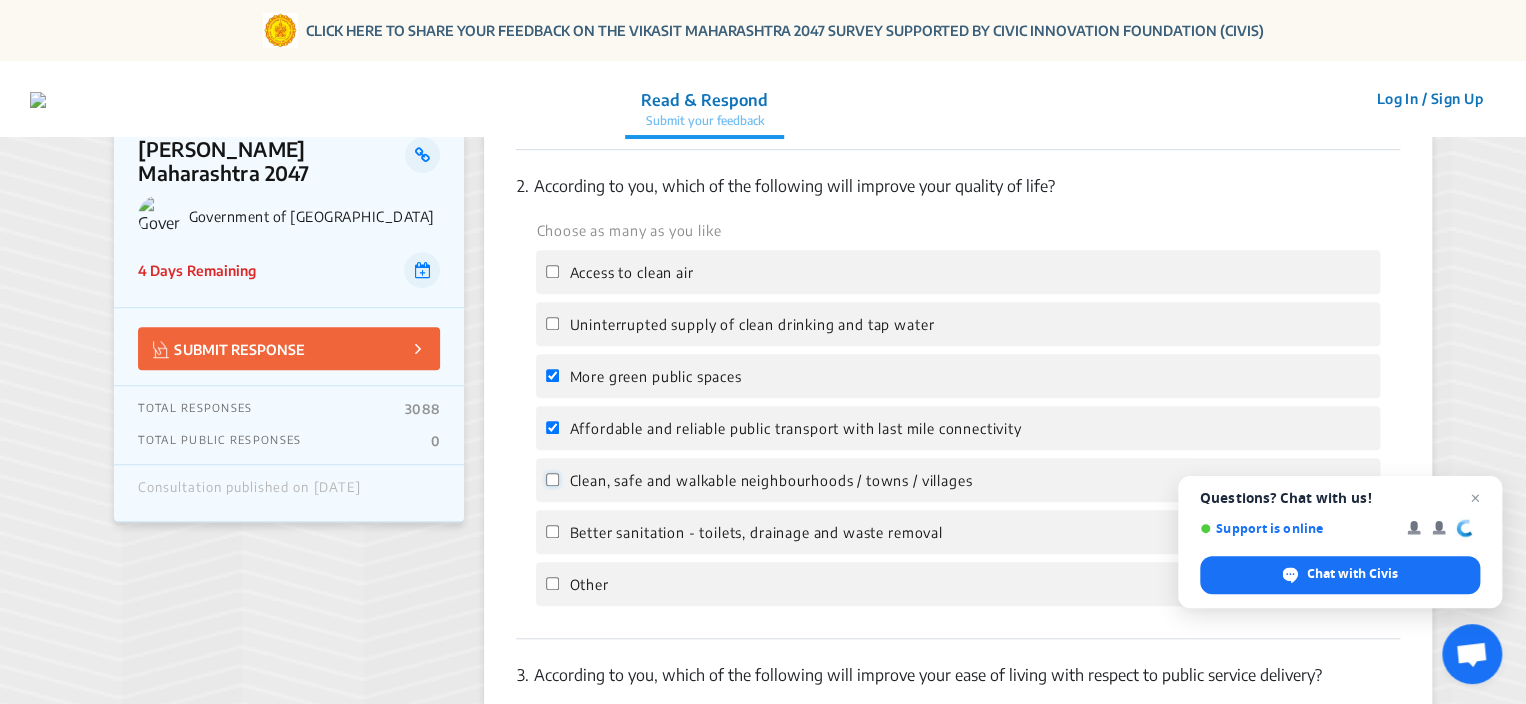 click on "Clean, safe and walkable neighbourhoods / towns / villages" 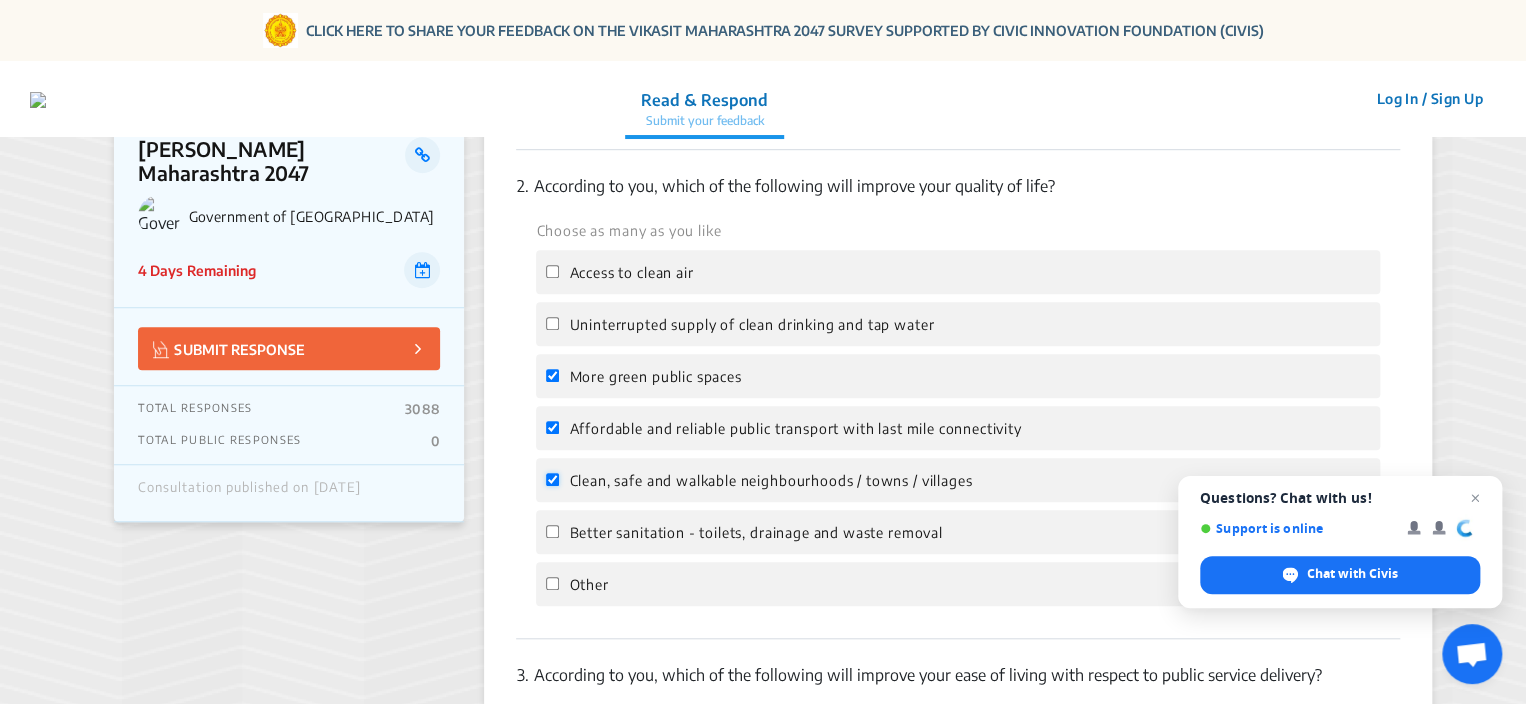 checkbox on "true" 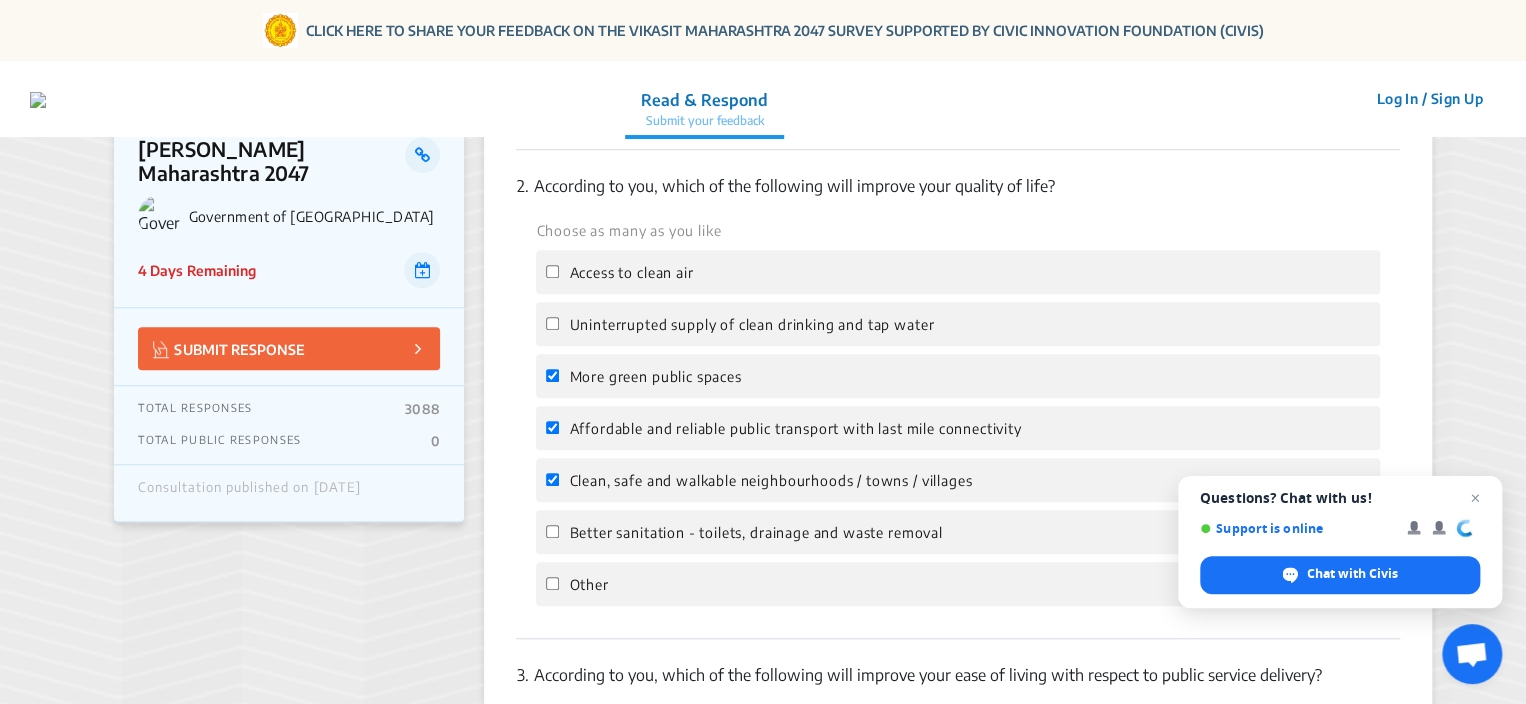 click on "Better sanitation - toilets, drainage and waste removal" 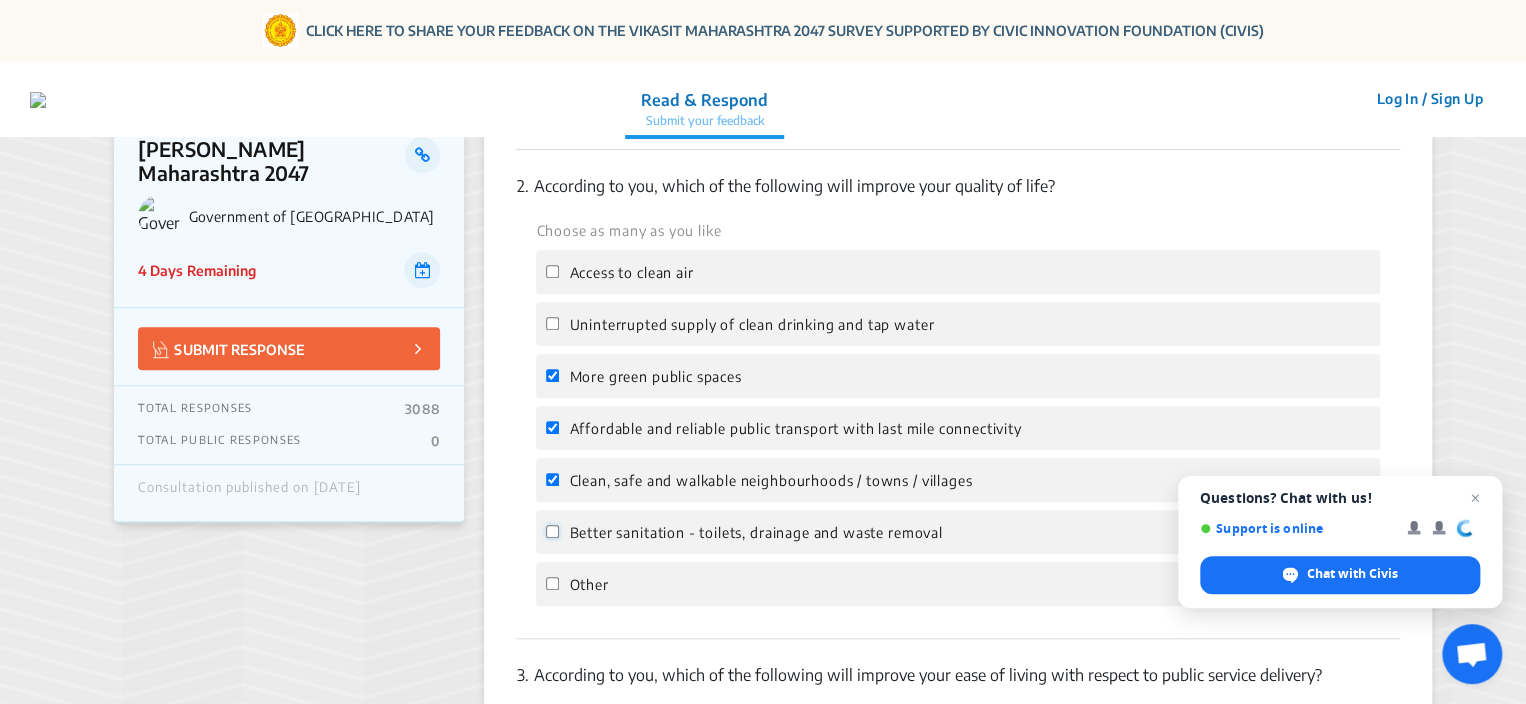 click on "Better sanitation - toilets, drainage and waste removal" 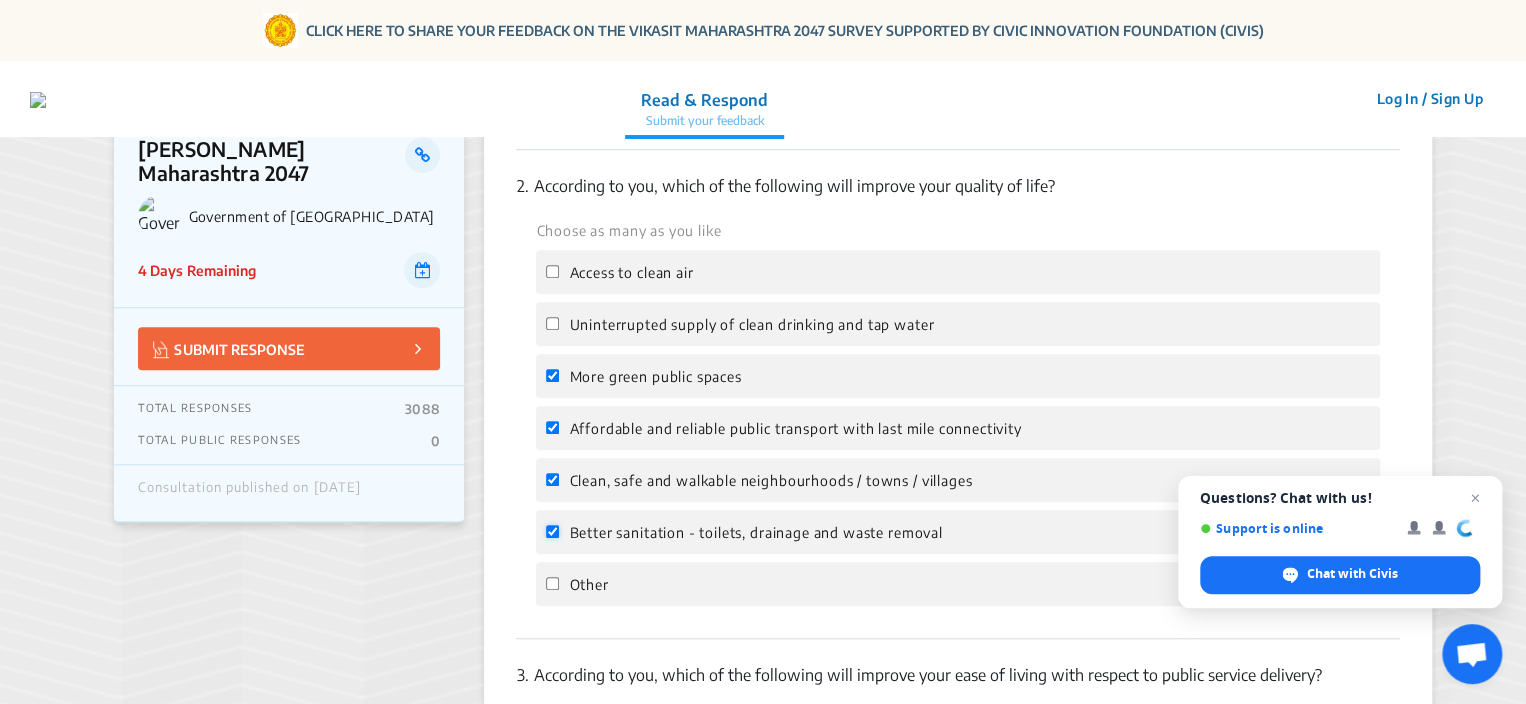checkbox on "true" 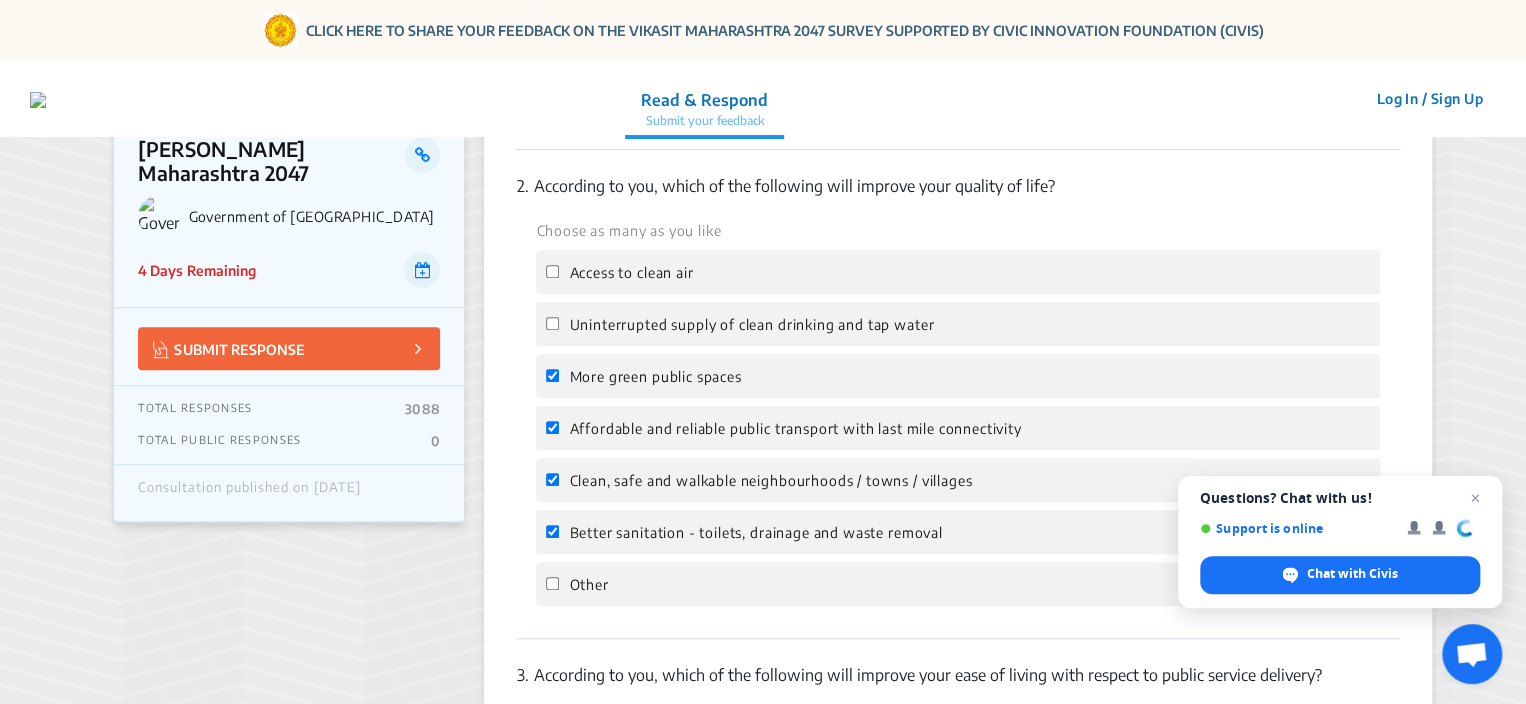 click on "More green public spaces" 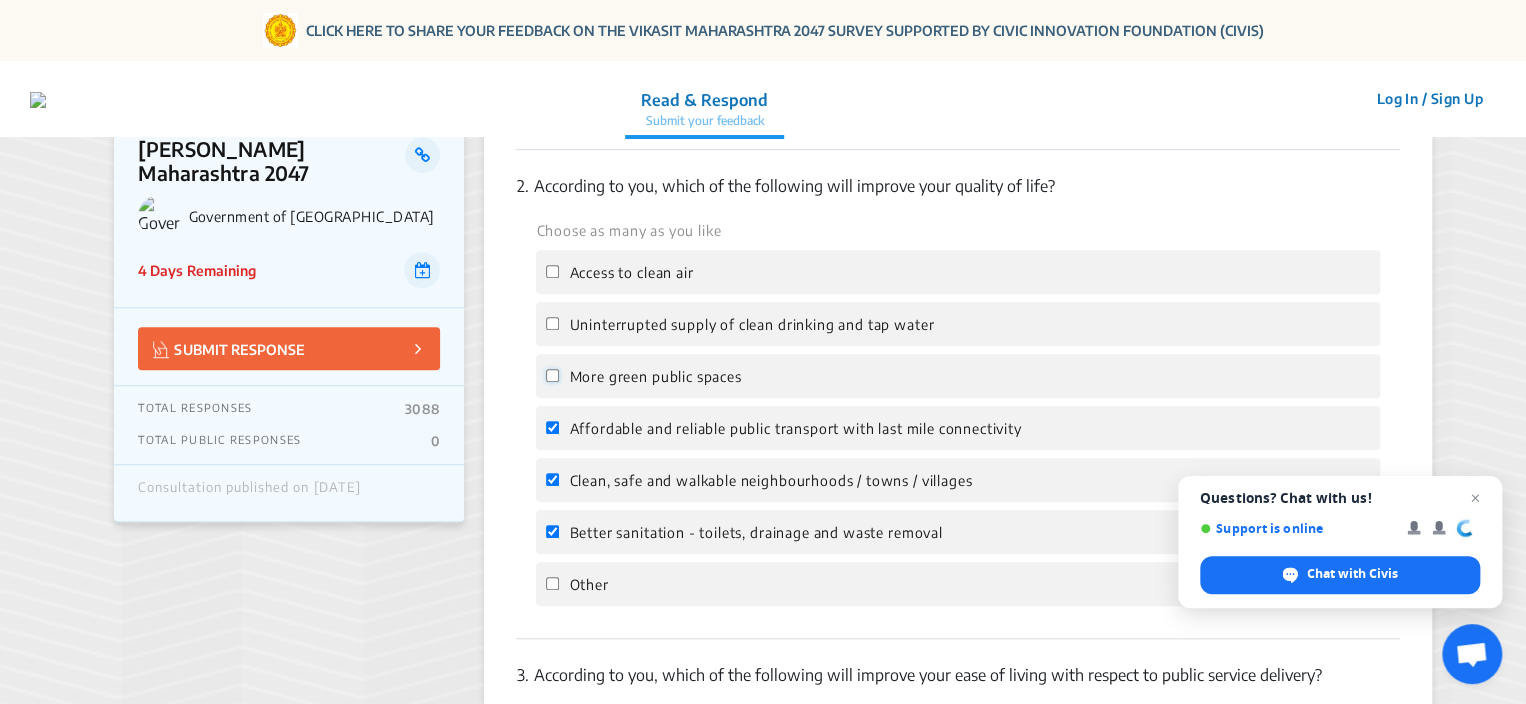 checkbox on "false" 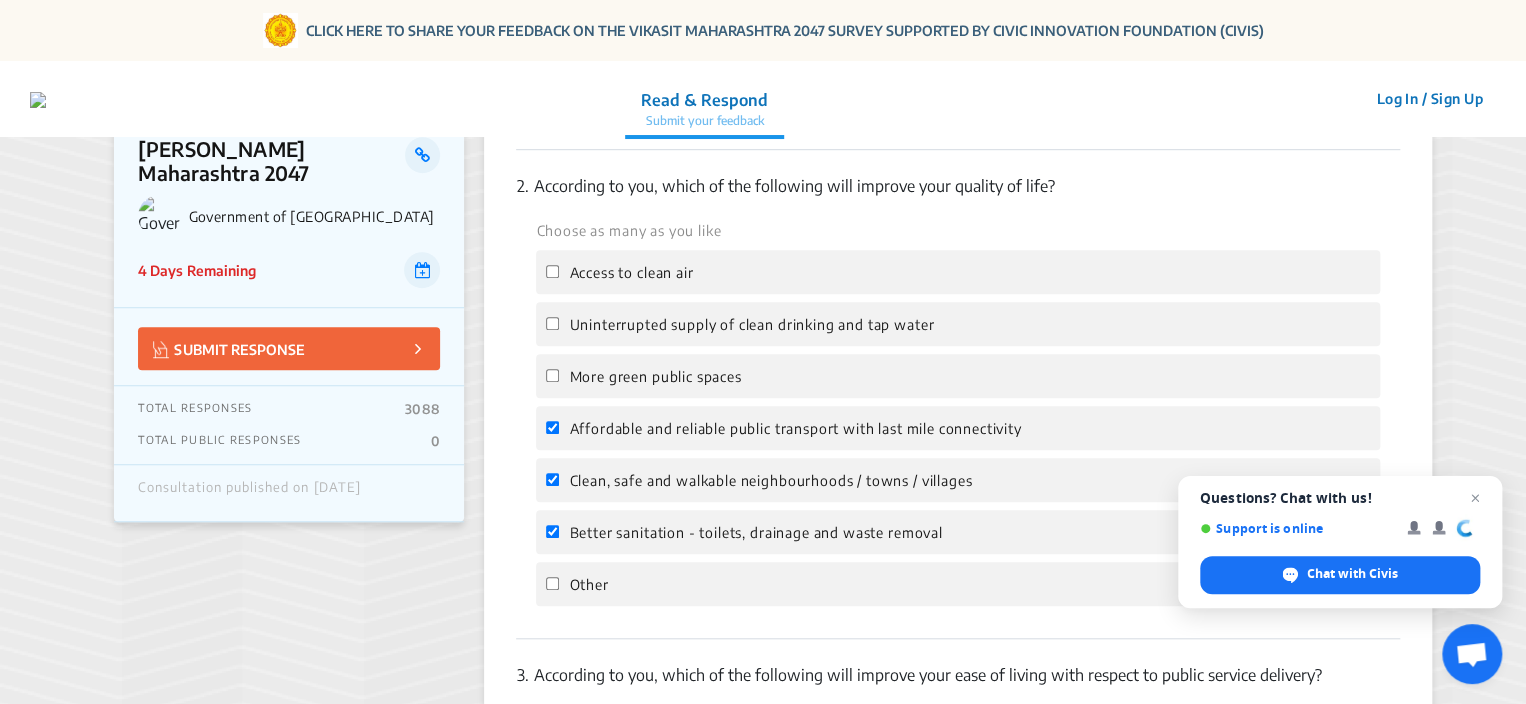 click on "Questions? Chat with us! Support is online Chat with Civis" at bounding box center (1340, 542) 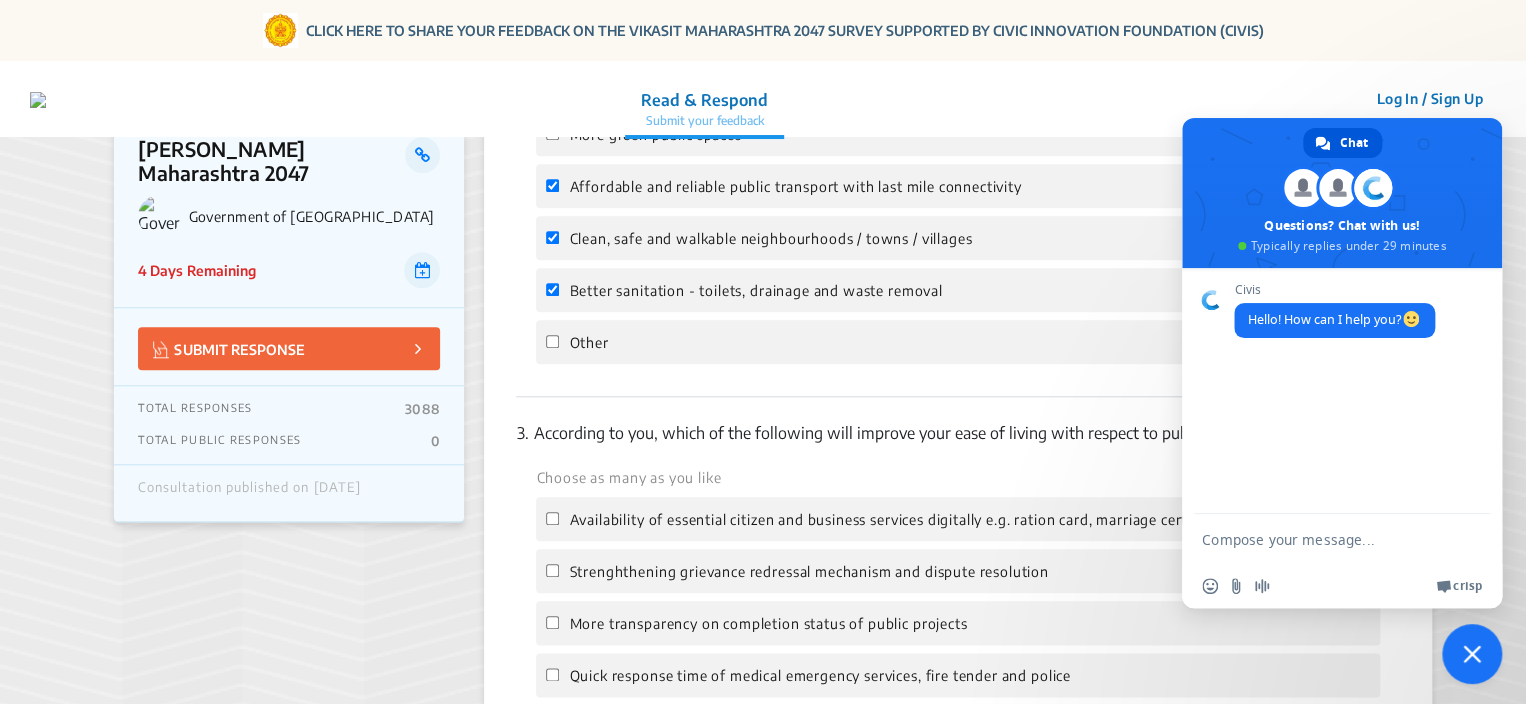 scroll, scrollTop: 802, scrollLeft: 0, axis: vertical 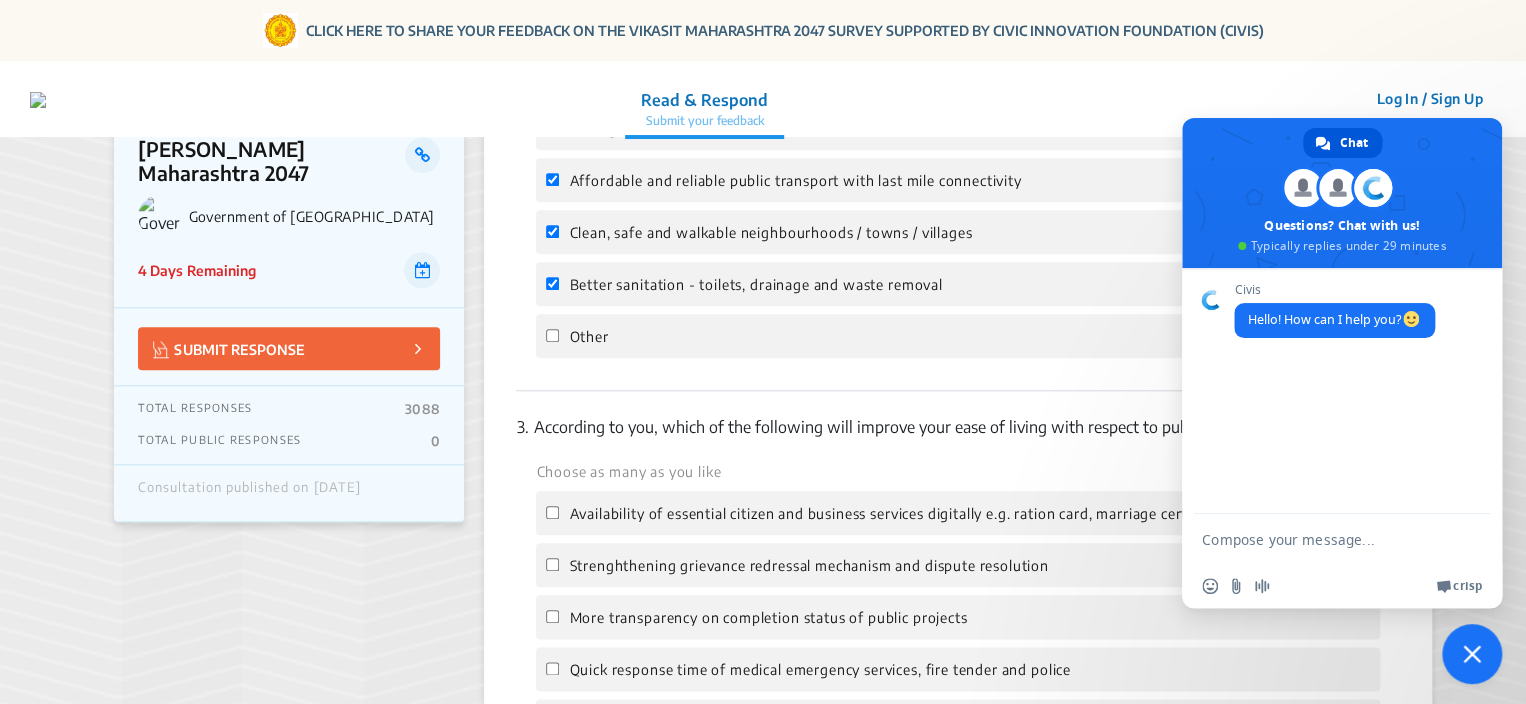 click at bounding box center [1342, 193] 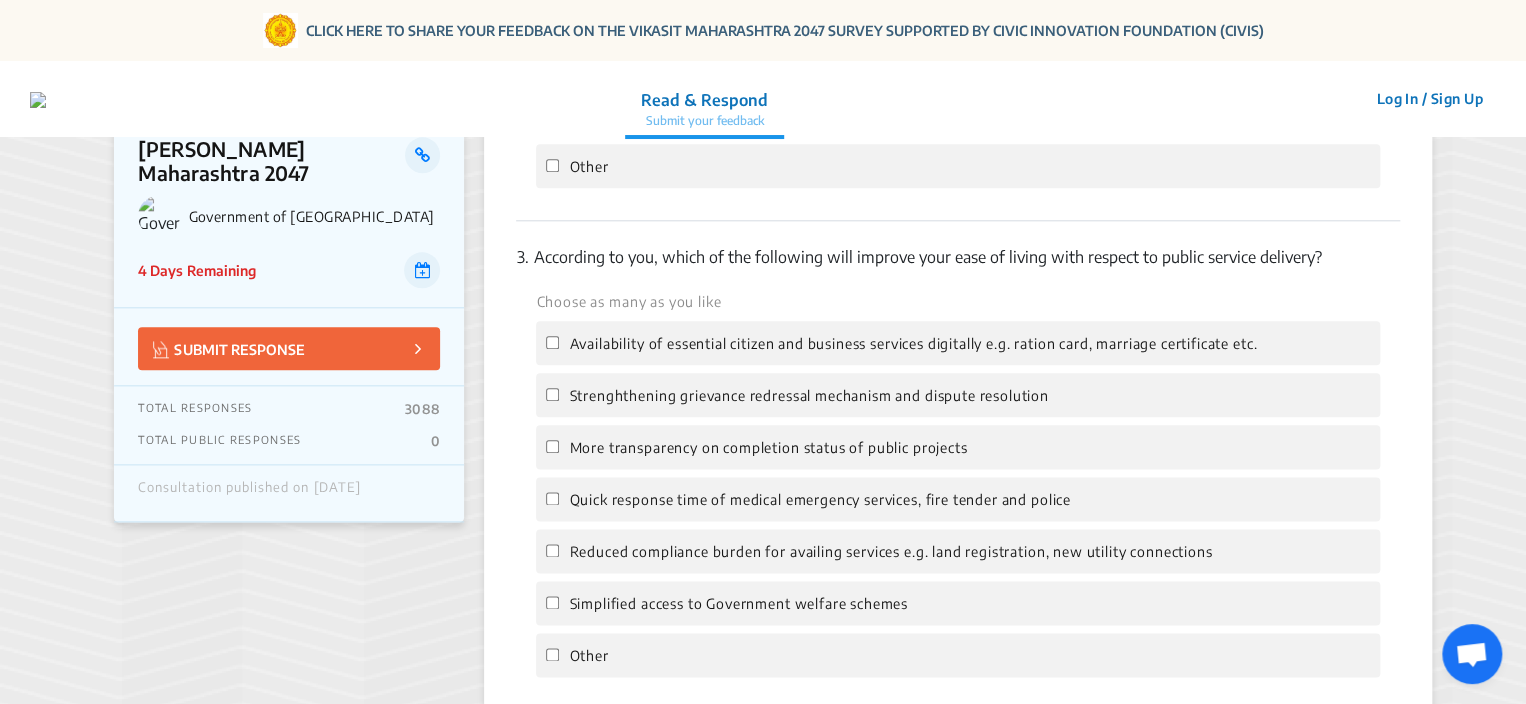 scroll, scrollTop: 1018, scrollLeft: 0, axis: vertical 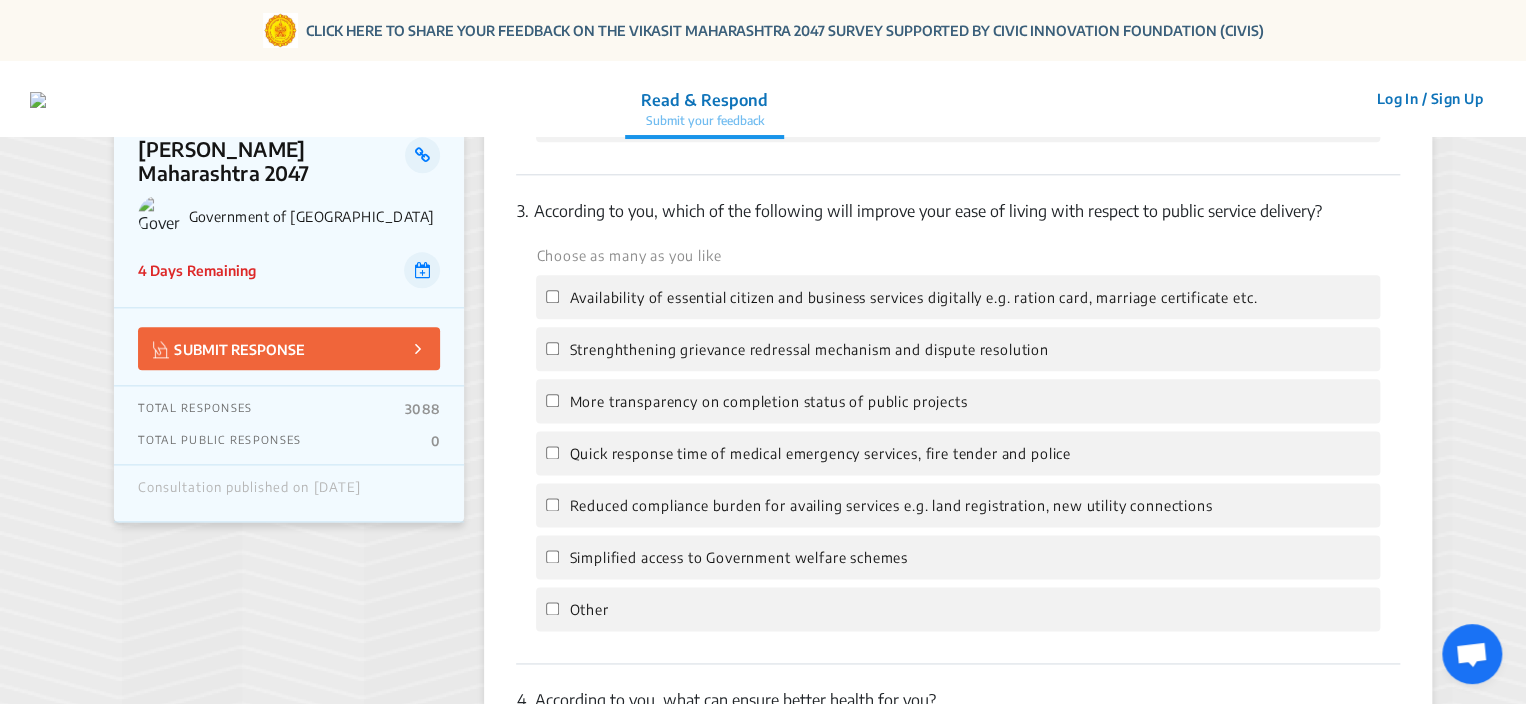 click on "More transparency on completion status of public projects" 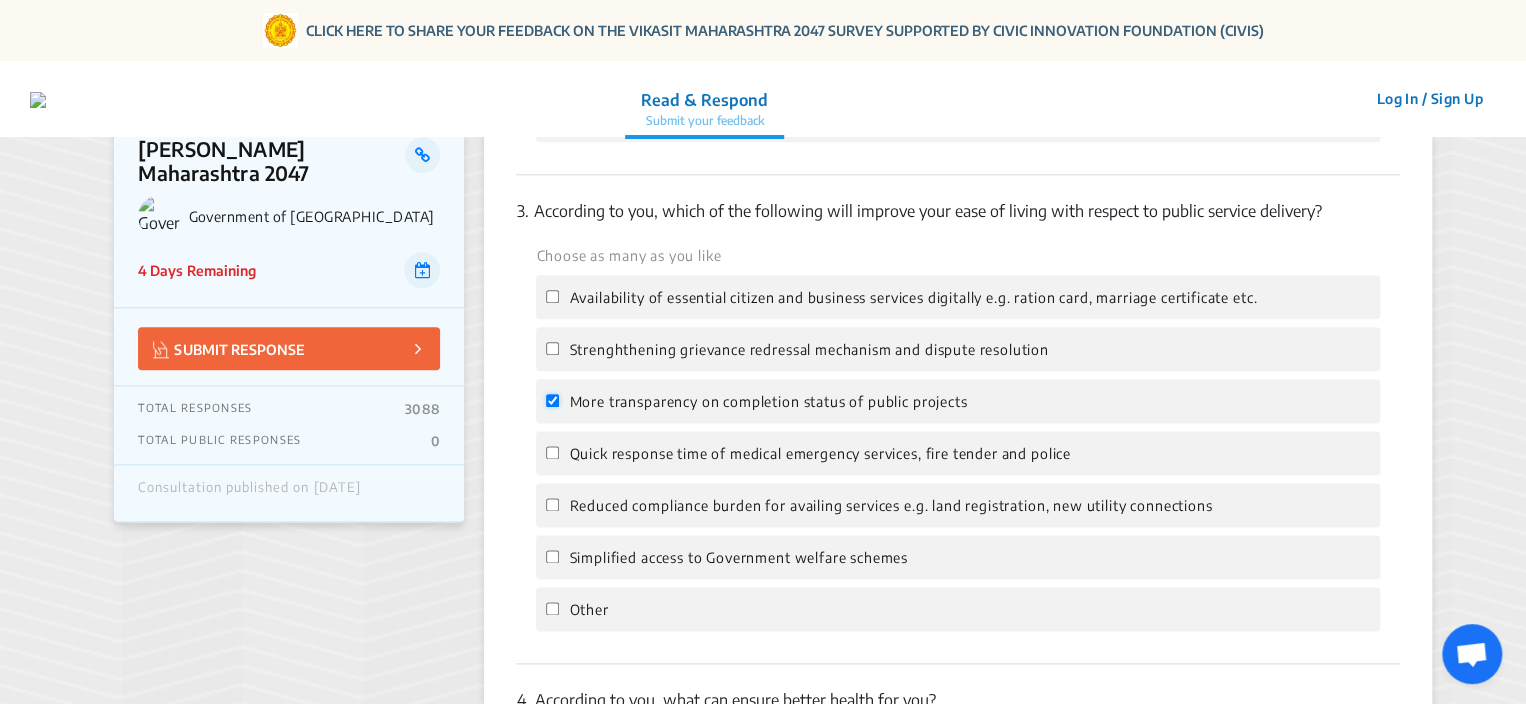 checkbox on "true" 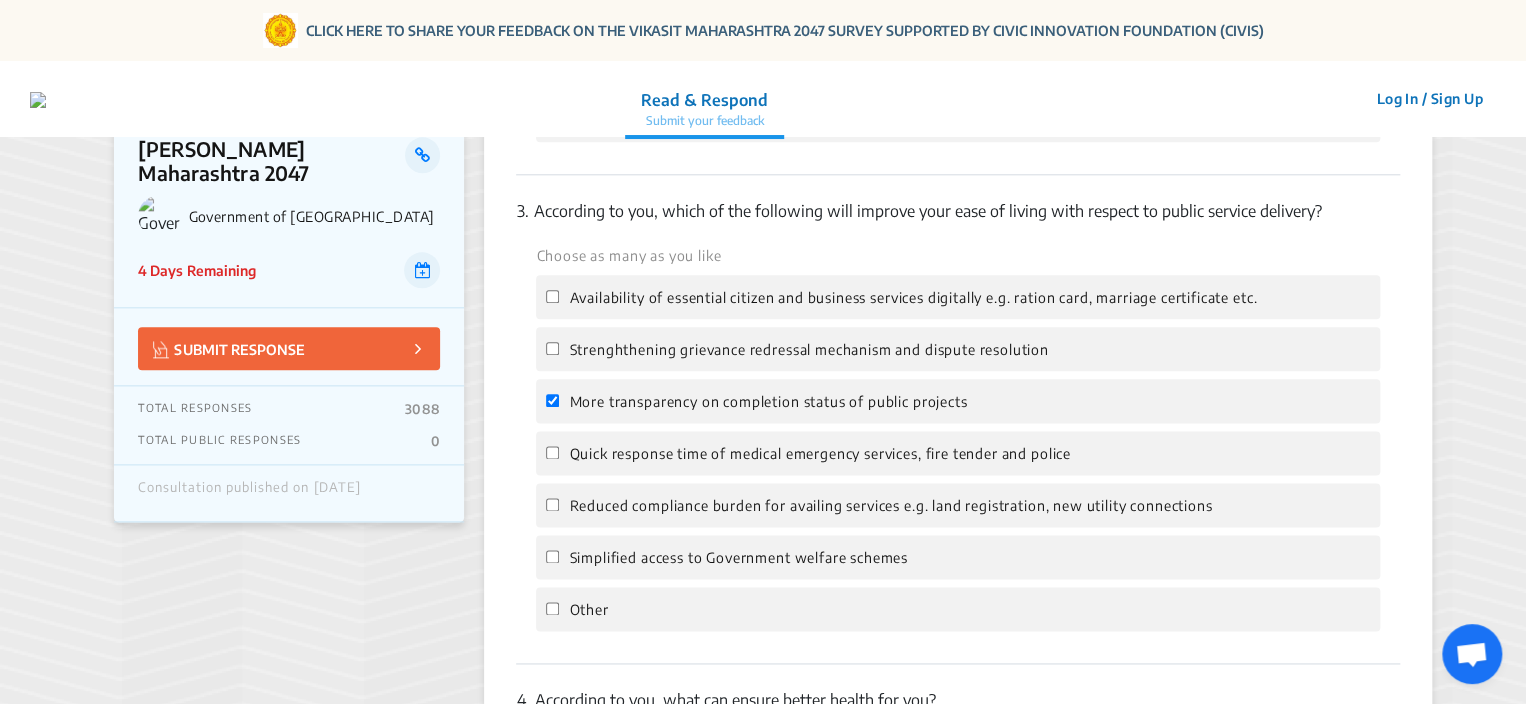 click on "Reduced compliance burden for availing services e.g. land registration, new utility connections" 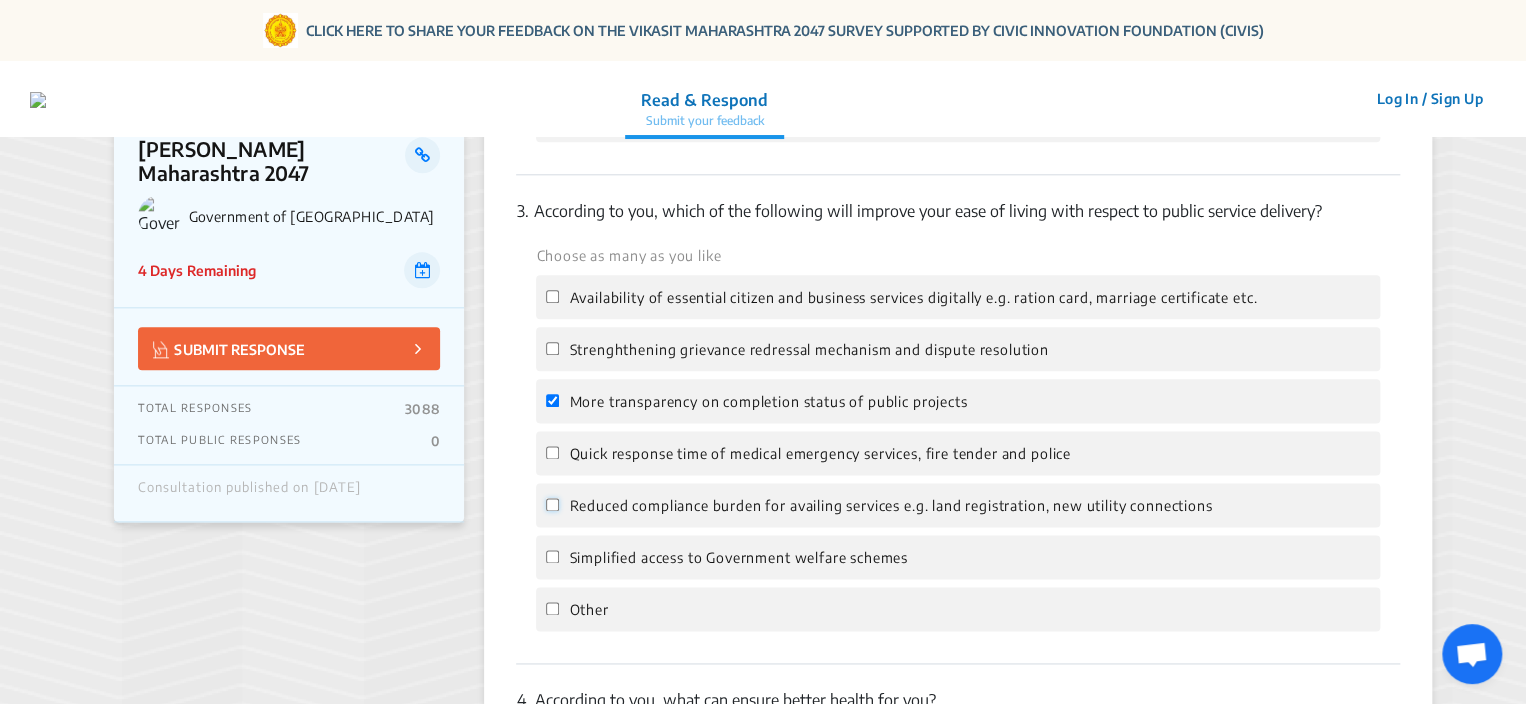 click on "Reduced compliance burden for availing services e.g. land registration, new utility connections" 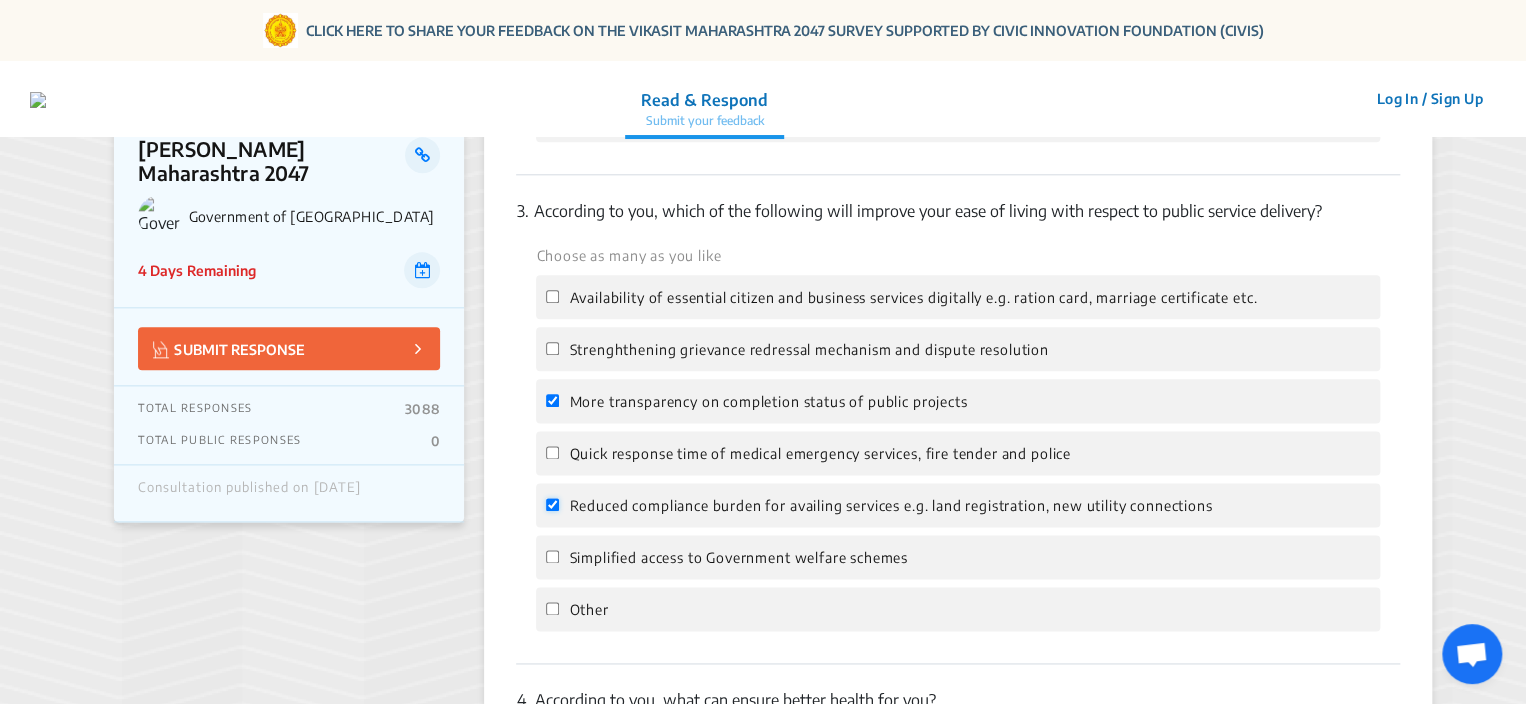 checkbox on "true" 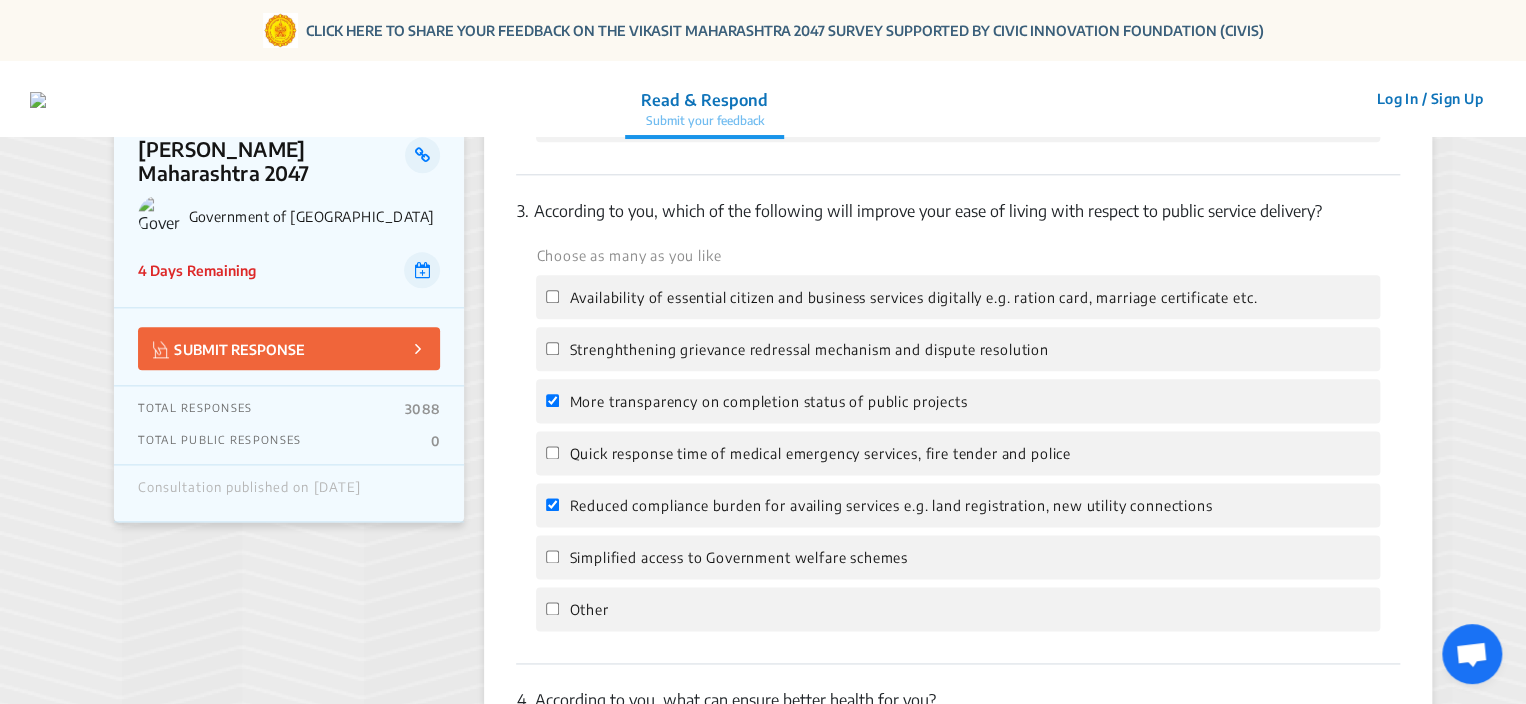 click on "Strenghthening grievance redressal mechanism and dispute resolution" 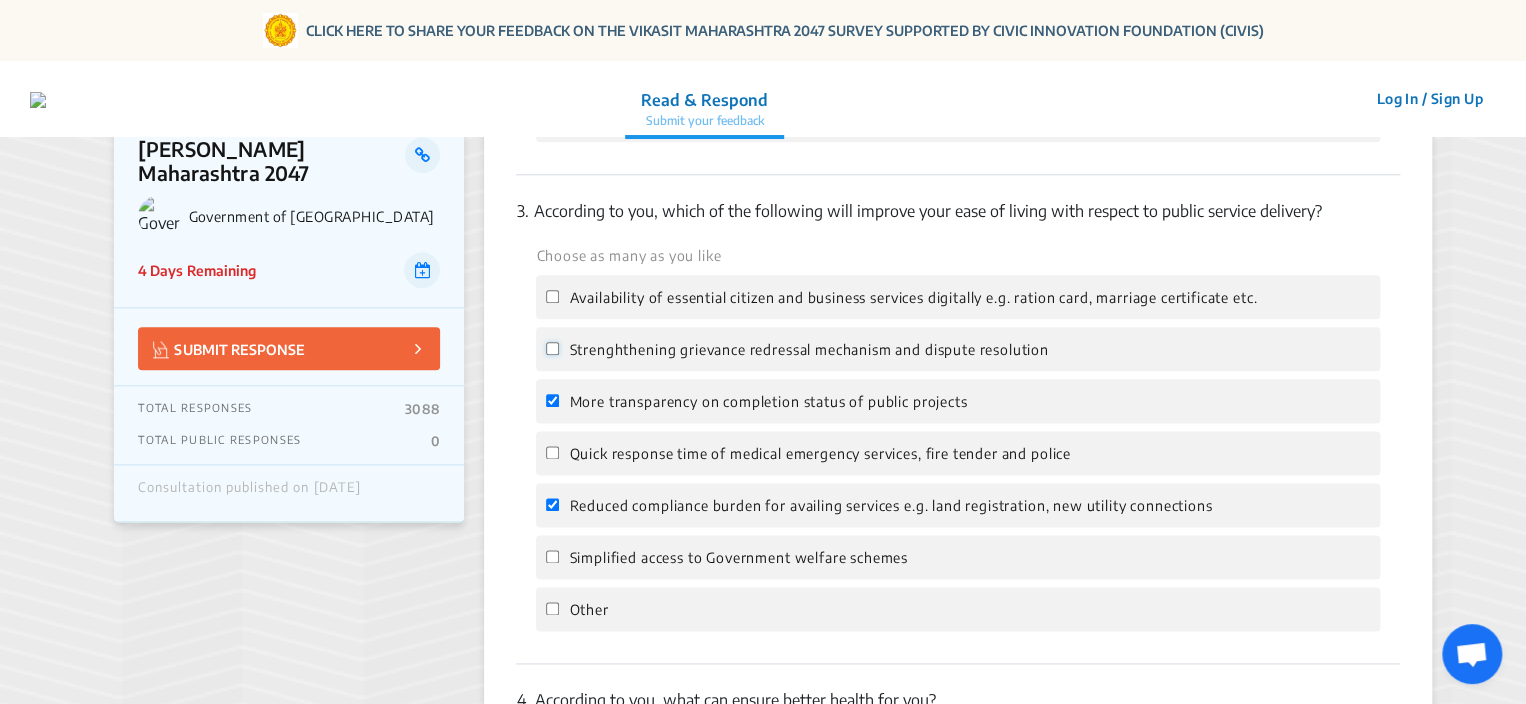 click on "Strenghthening grievance redressal mechanism and dispute resolution" 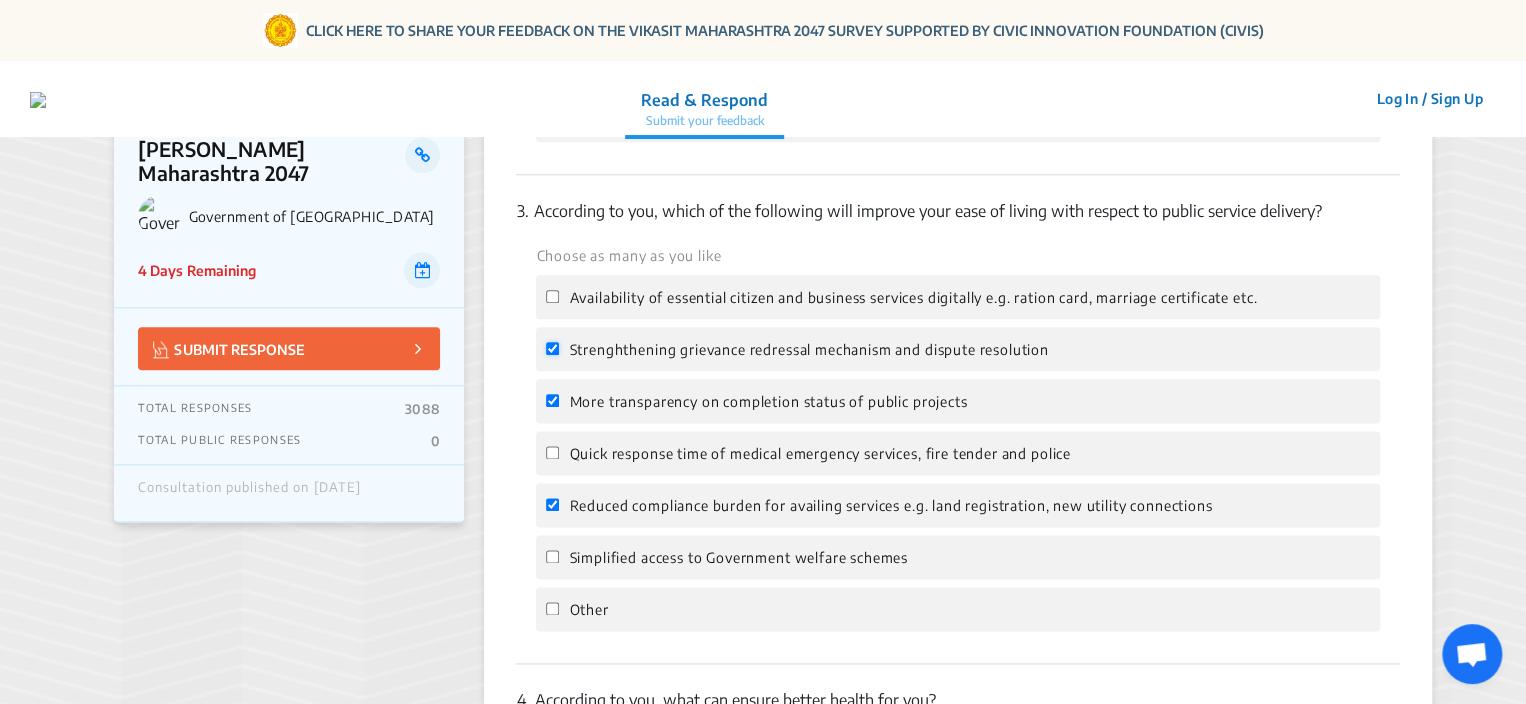 checkbox on "true" 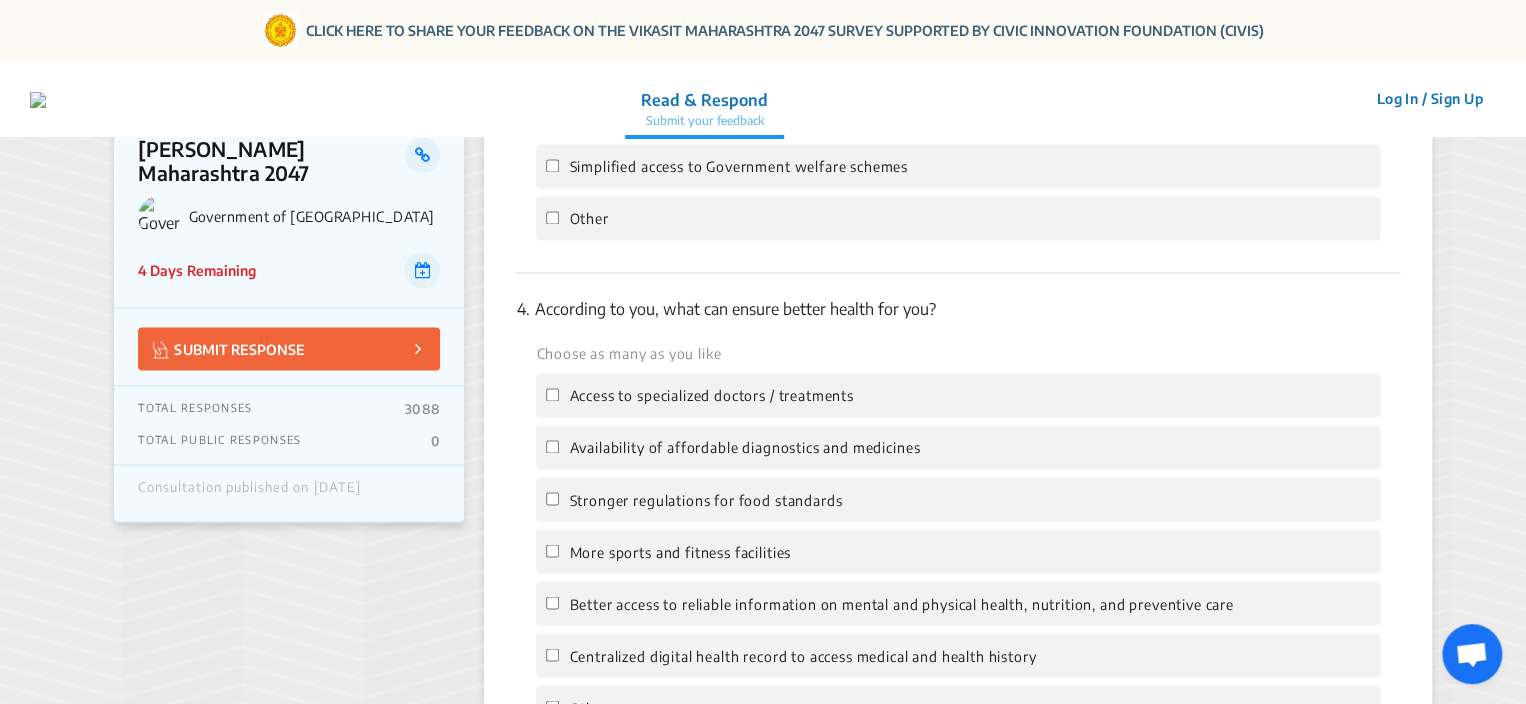 scroll, scrollTop: 1471, scrollLeft: 0, axis: vertical 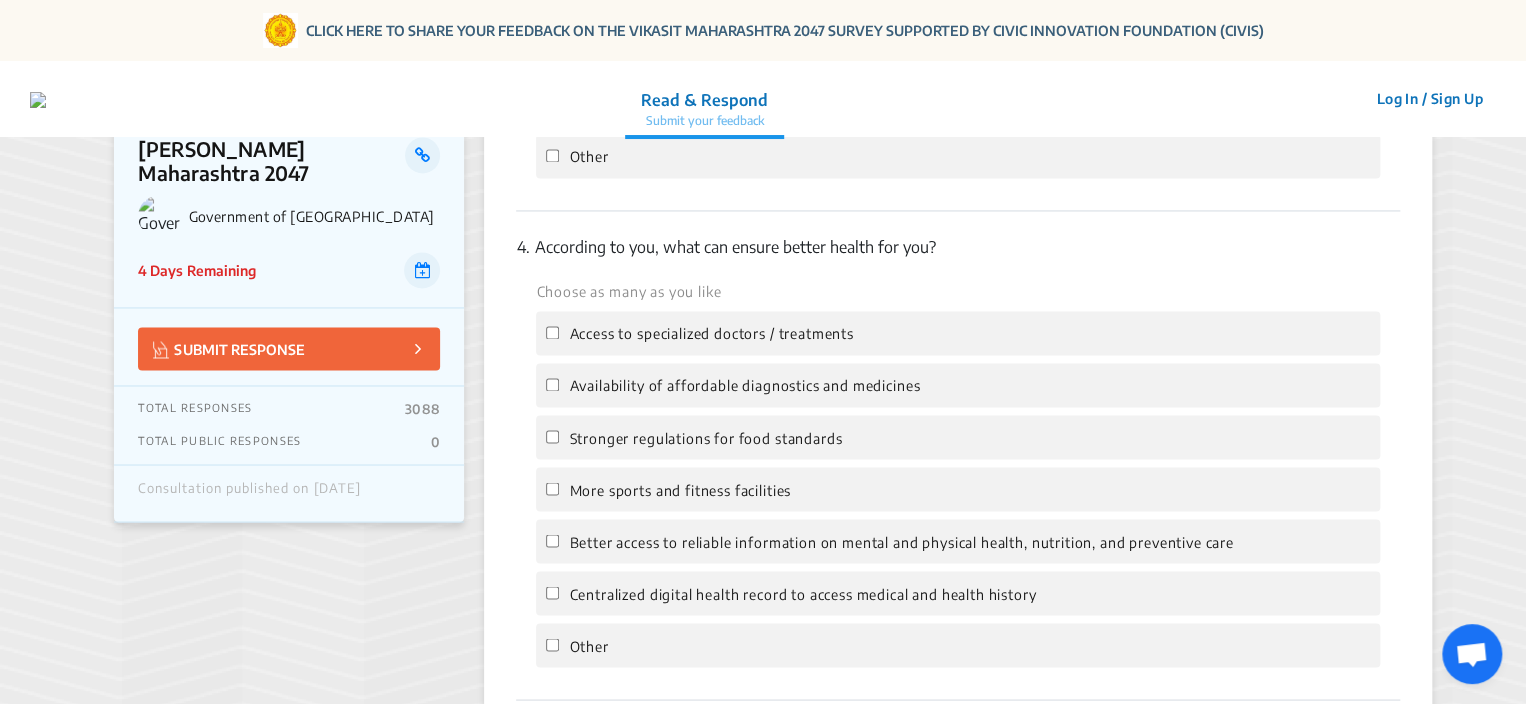 click on "Availability of affordable diagnostics and medicines" 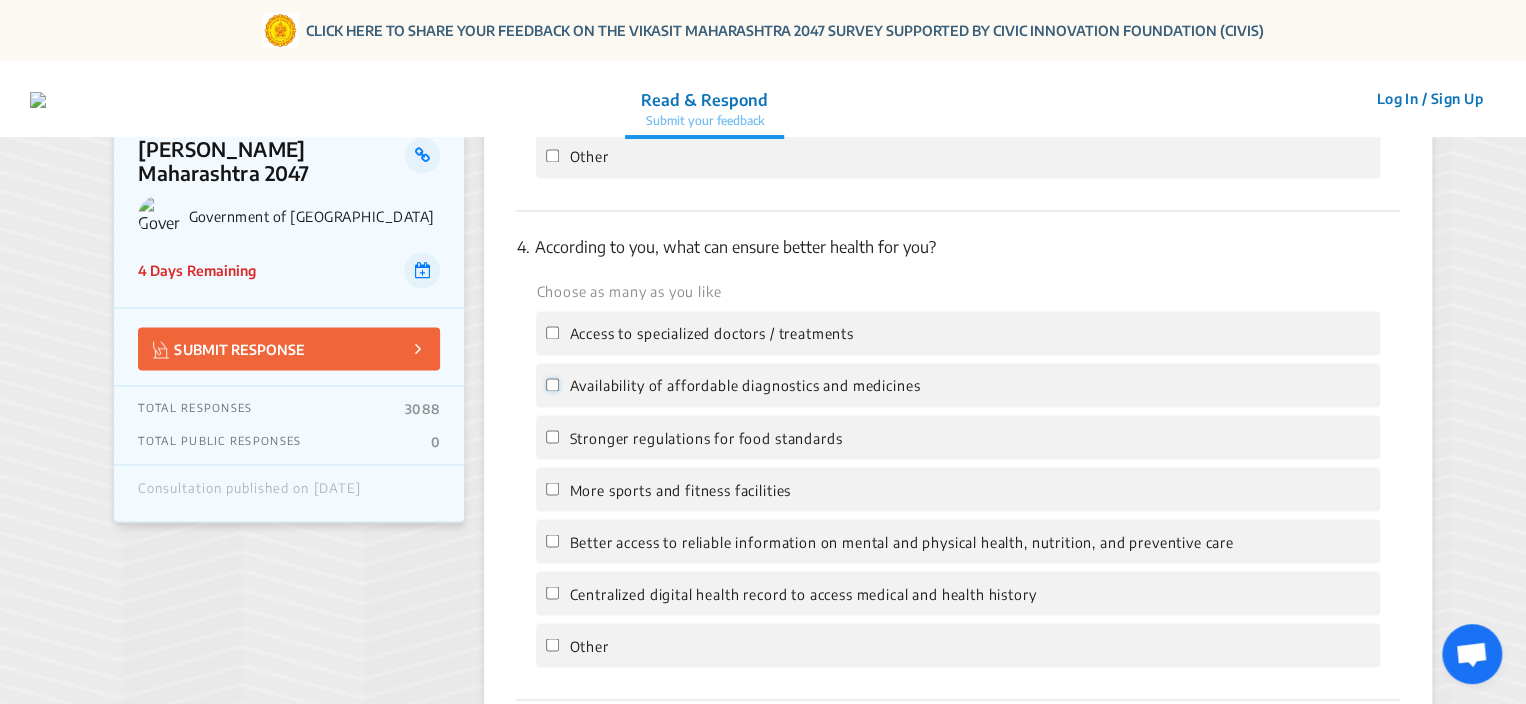 click on "Availability of affordable diagnostics and medicines" 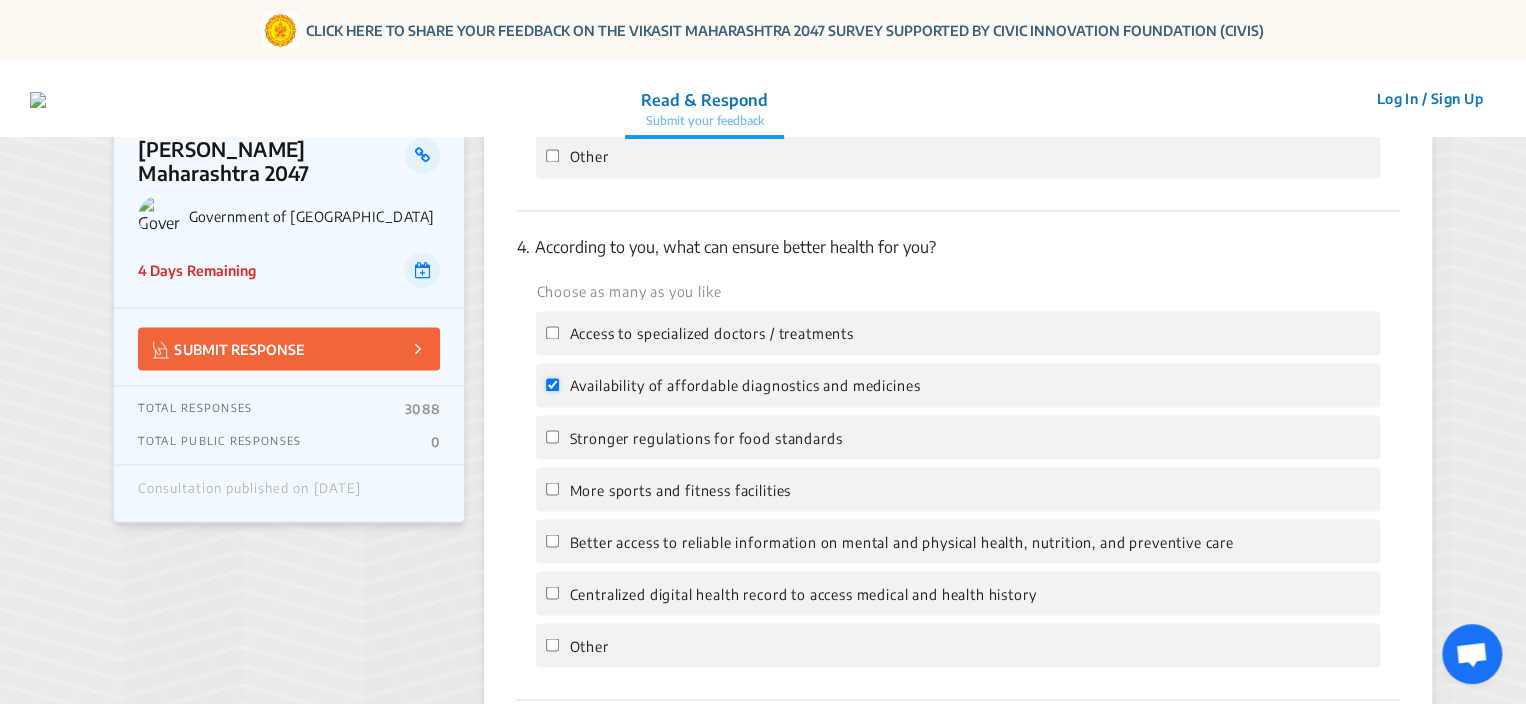 checkbox on "true" 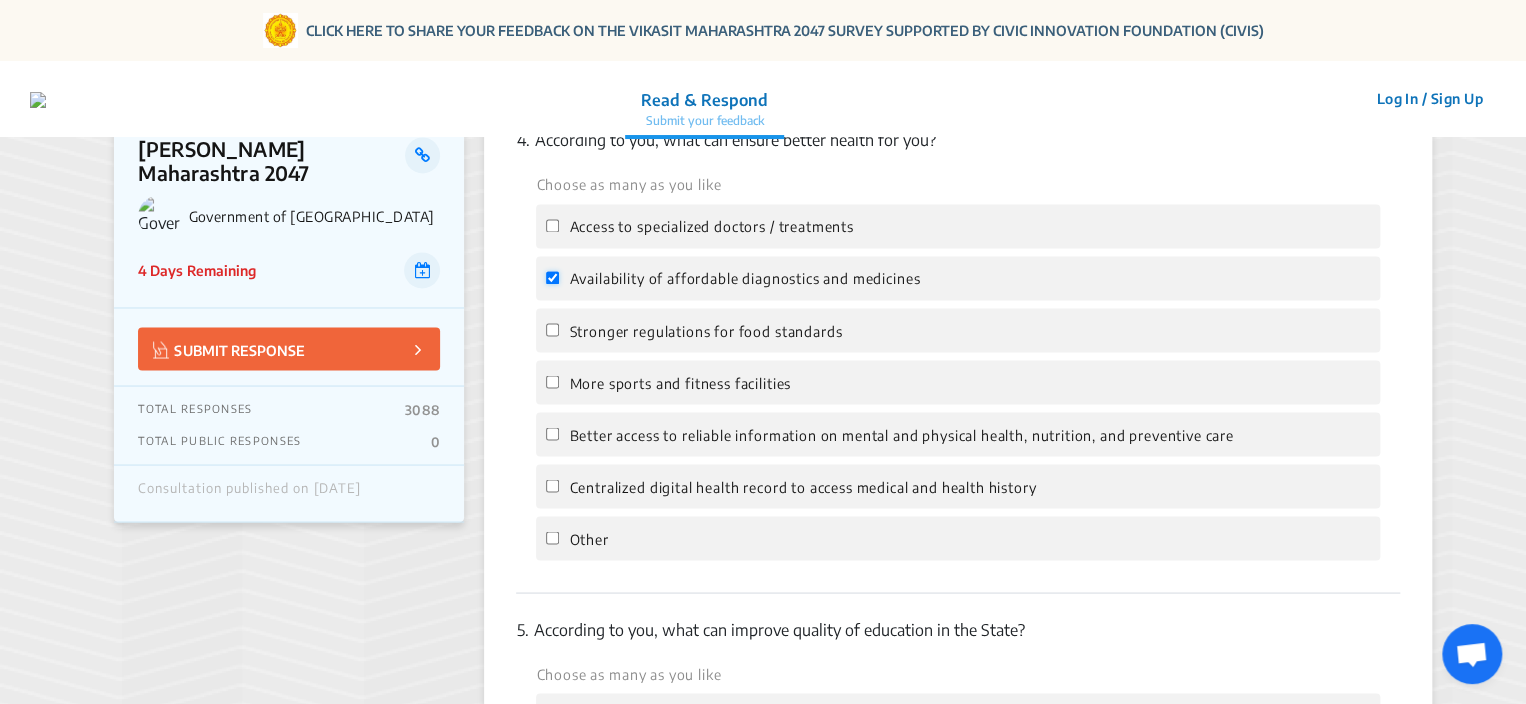 scroll, scrollTop: 1597, scrollLeft: 0, axis: vertical 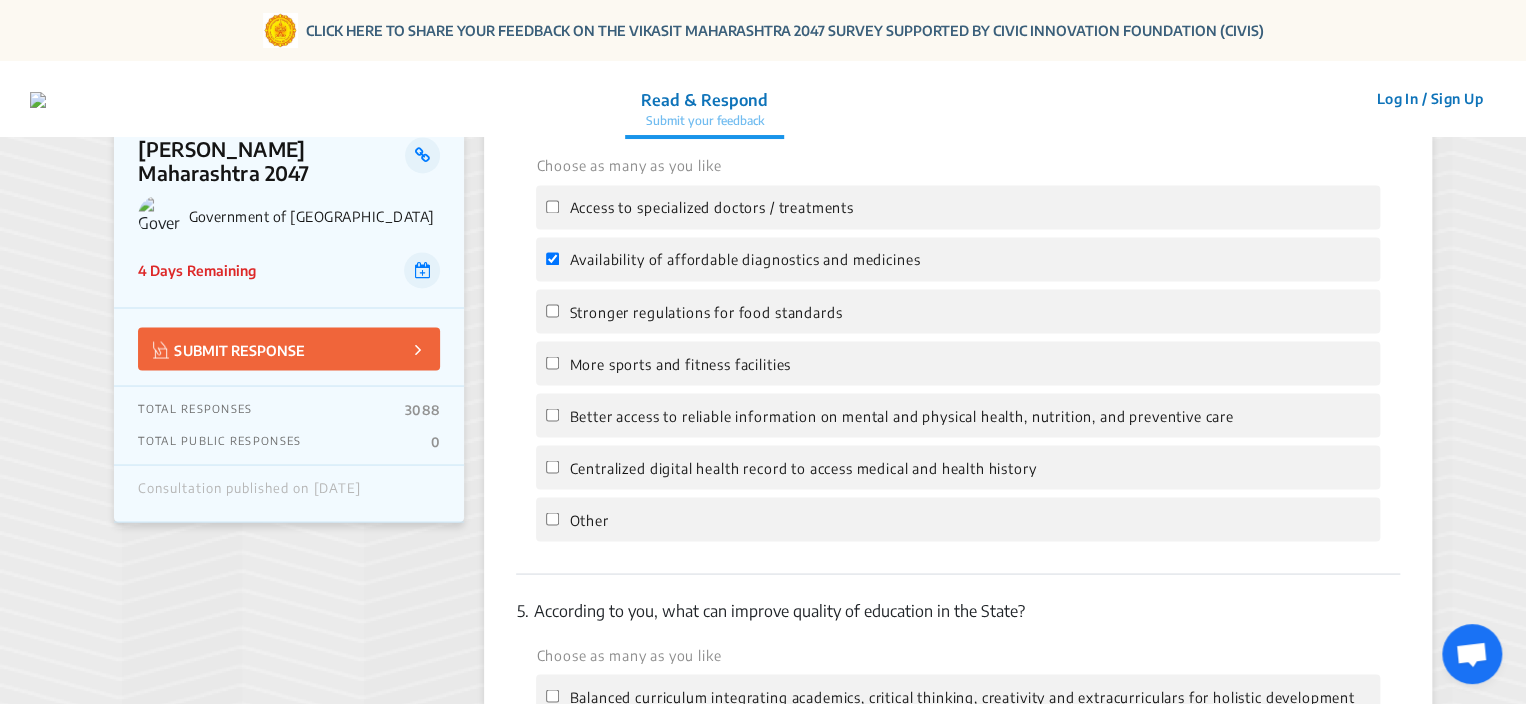 click on "More sports and fitness facilities" 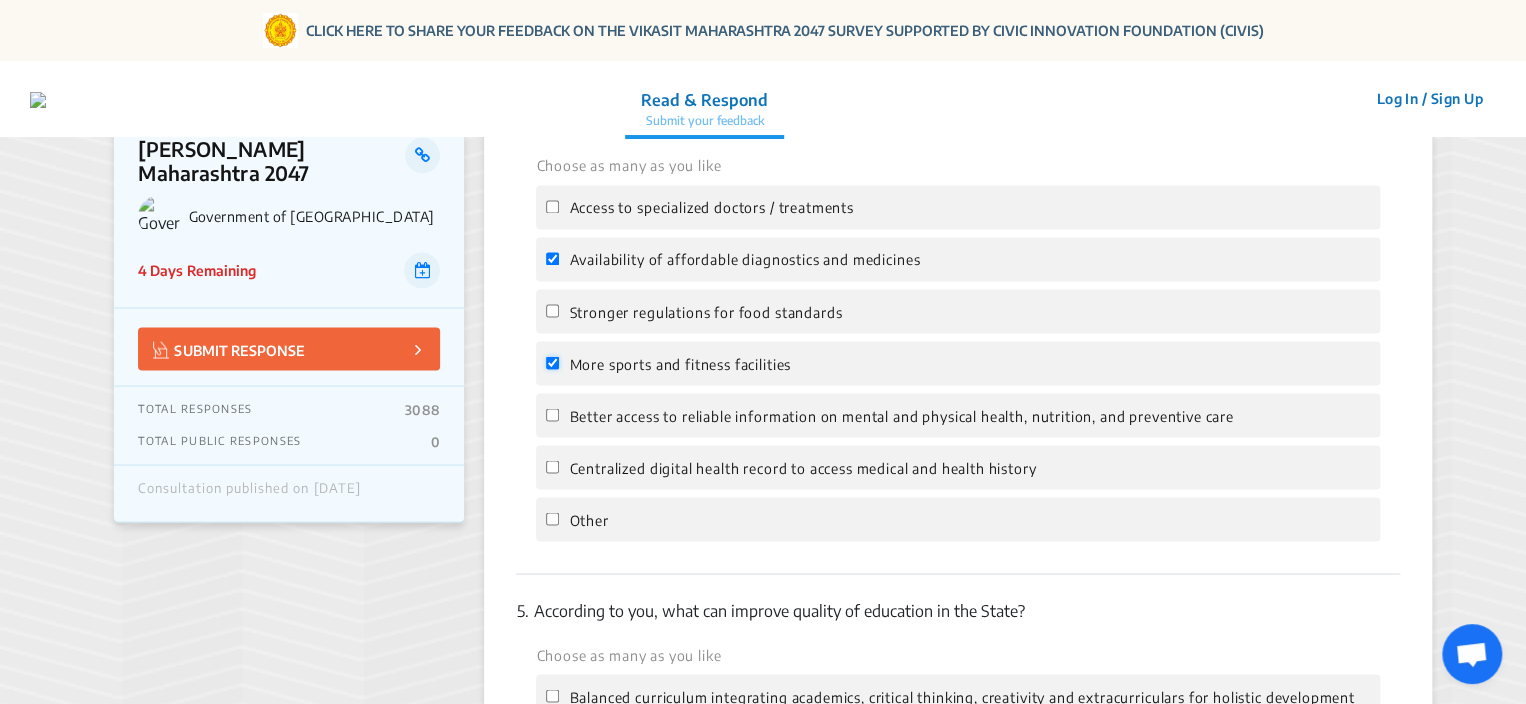 checkbox on "true" 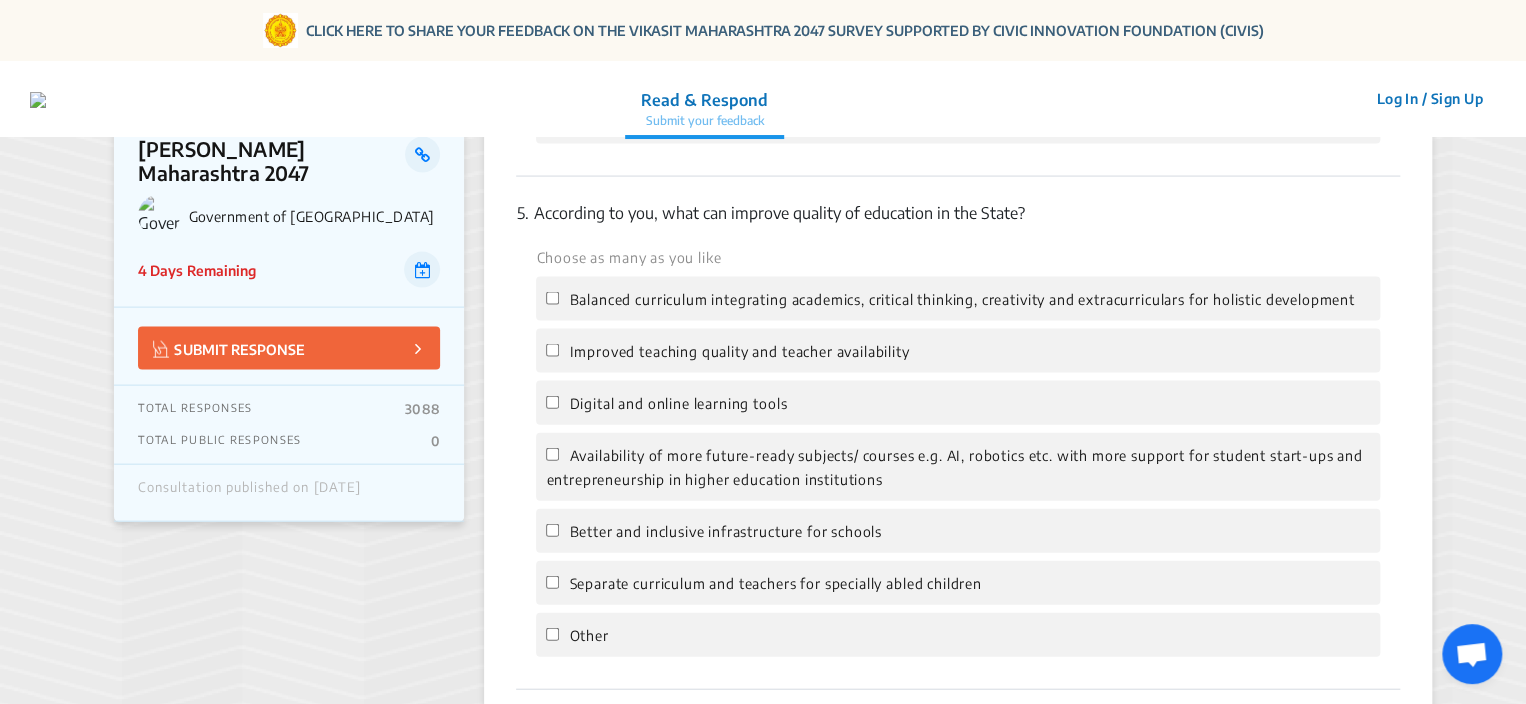 scroll, scrollTop: 1995, scrollLeft: 0, axis: vertical 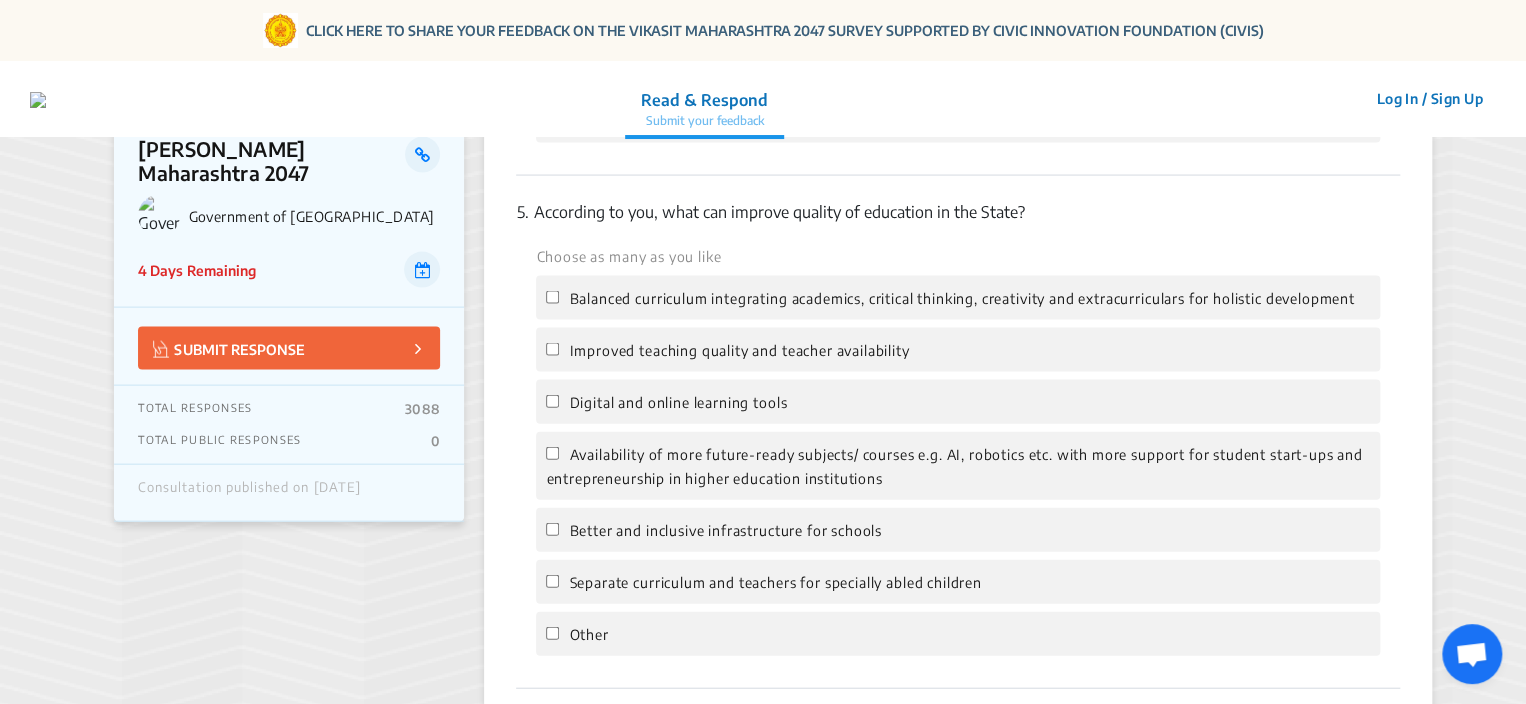 click on "Balanced curriculum integrating academics, critical thinking, creativity and extracurriculars for holistic development" 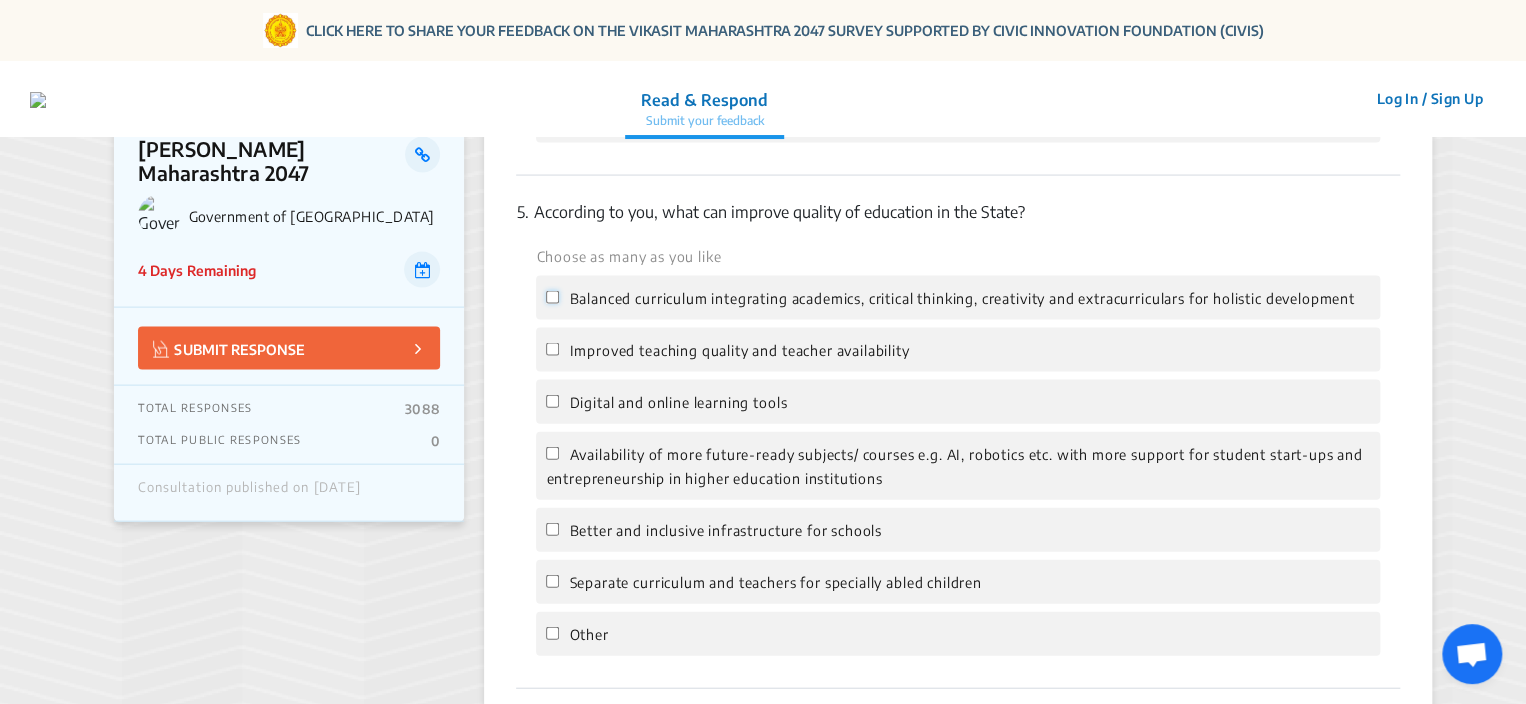 click on "Balanced curriculum integrating academics, critical thinking, creativity and extracurriculars for holistic development" 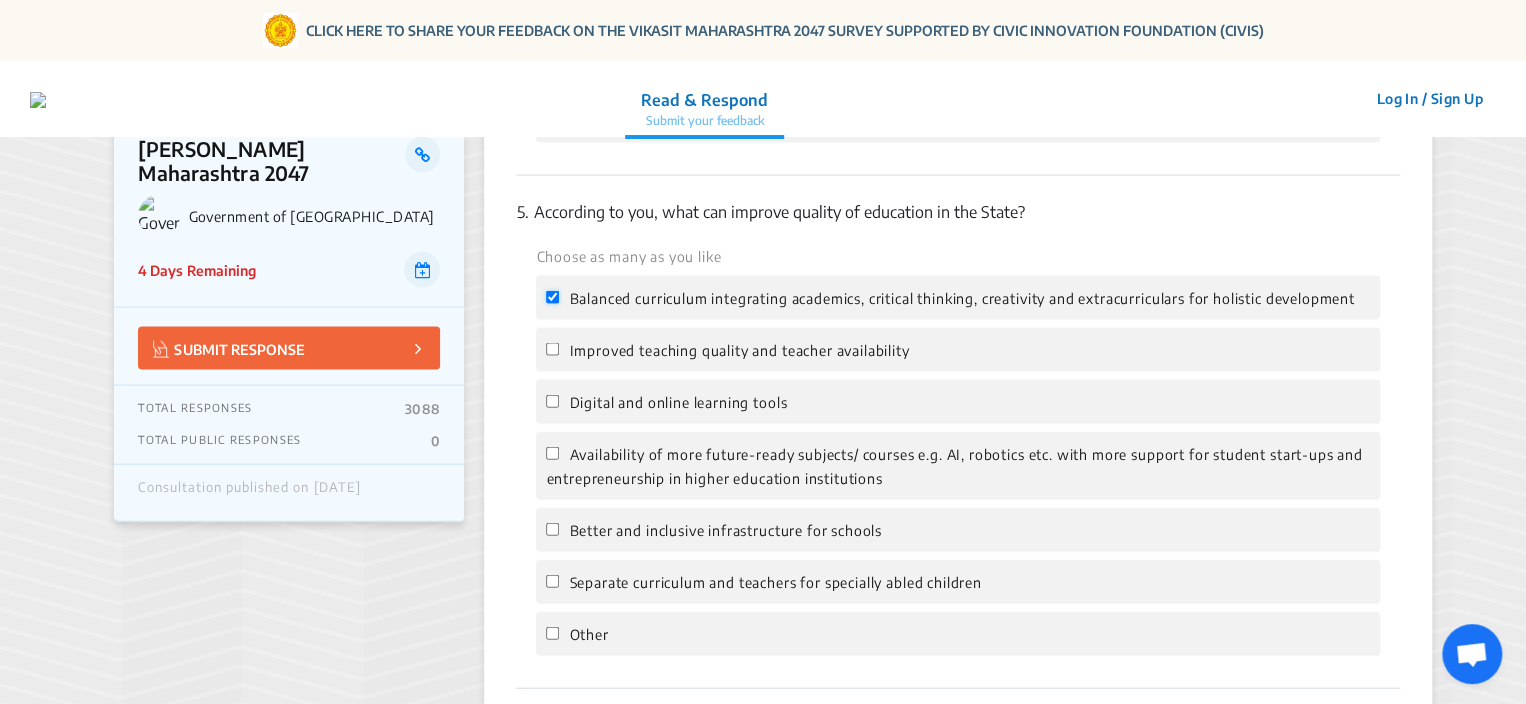 checkbox on "true" 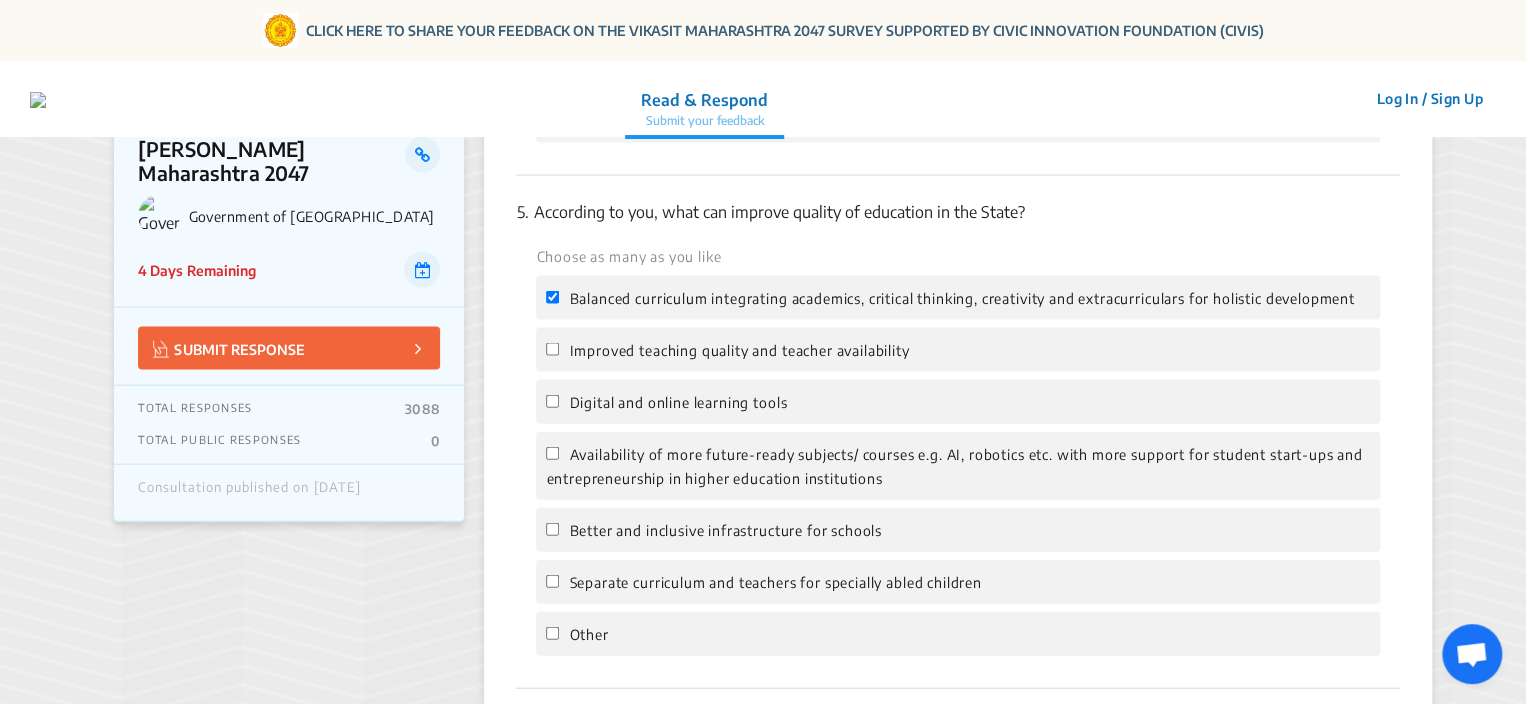 click on "Better and inclusive infrastructure for schools" 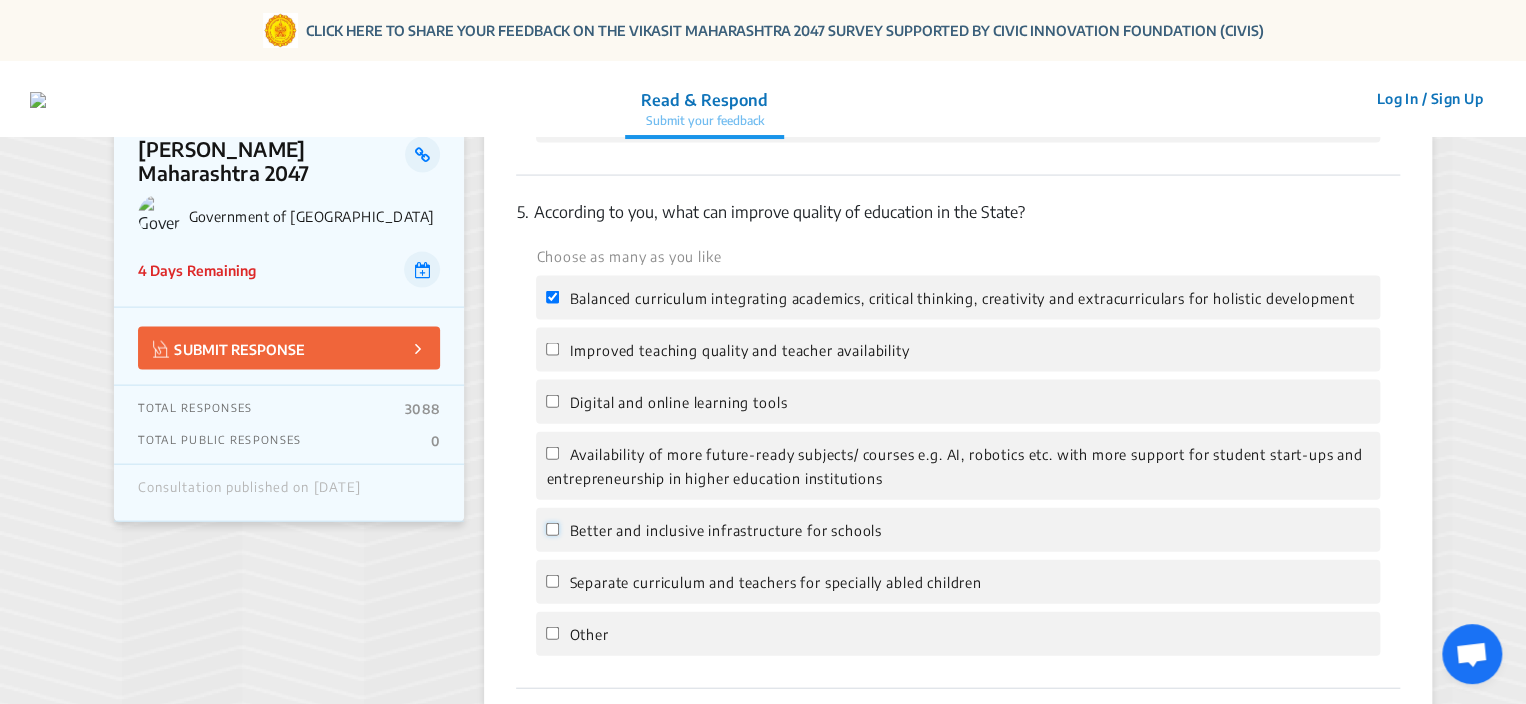 click on "Better and inclusive infrastructure for schools" 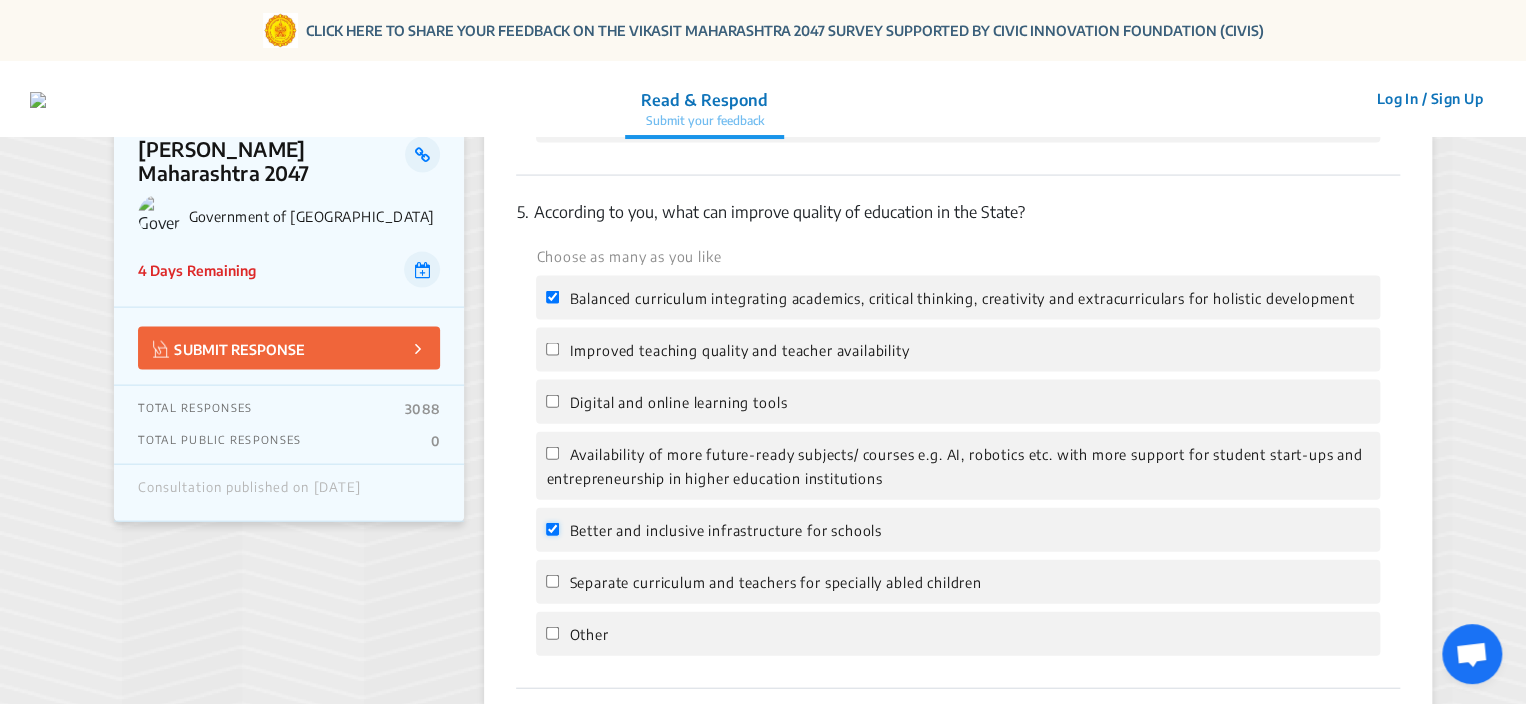 checkbox on "true" 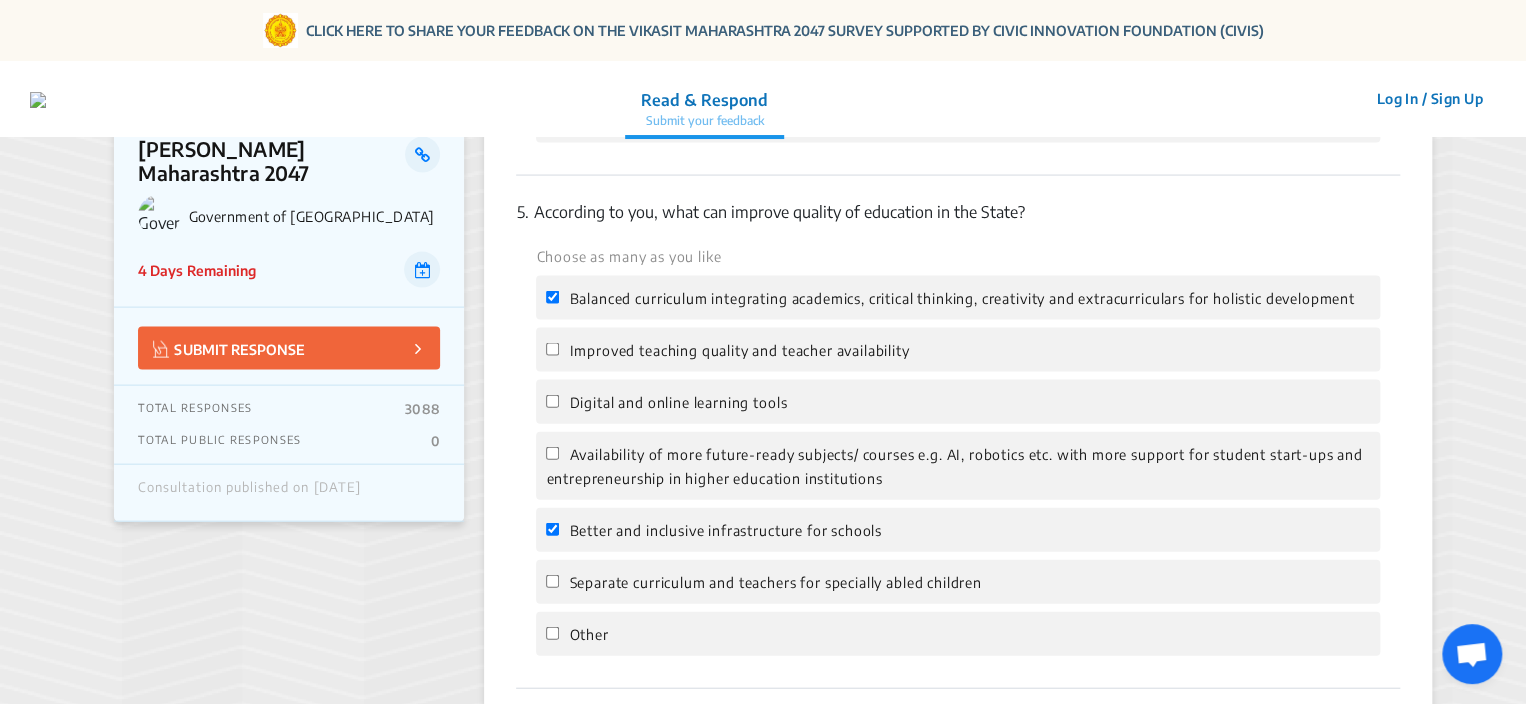 click on "Separate curriculum and teachers for specially abled children" 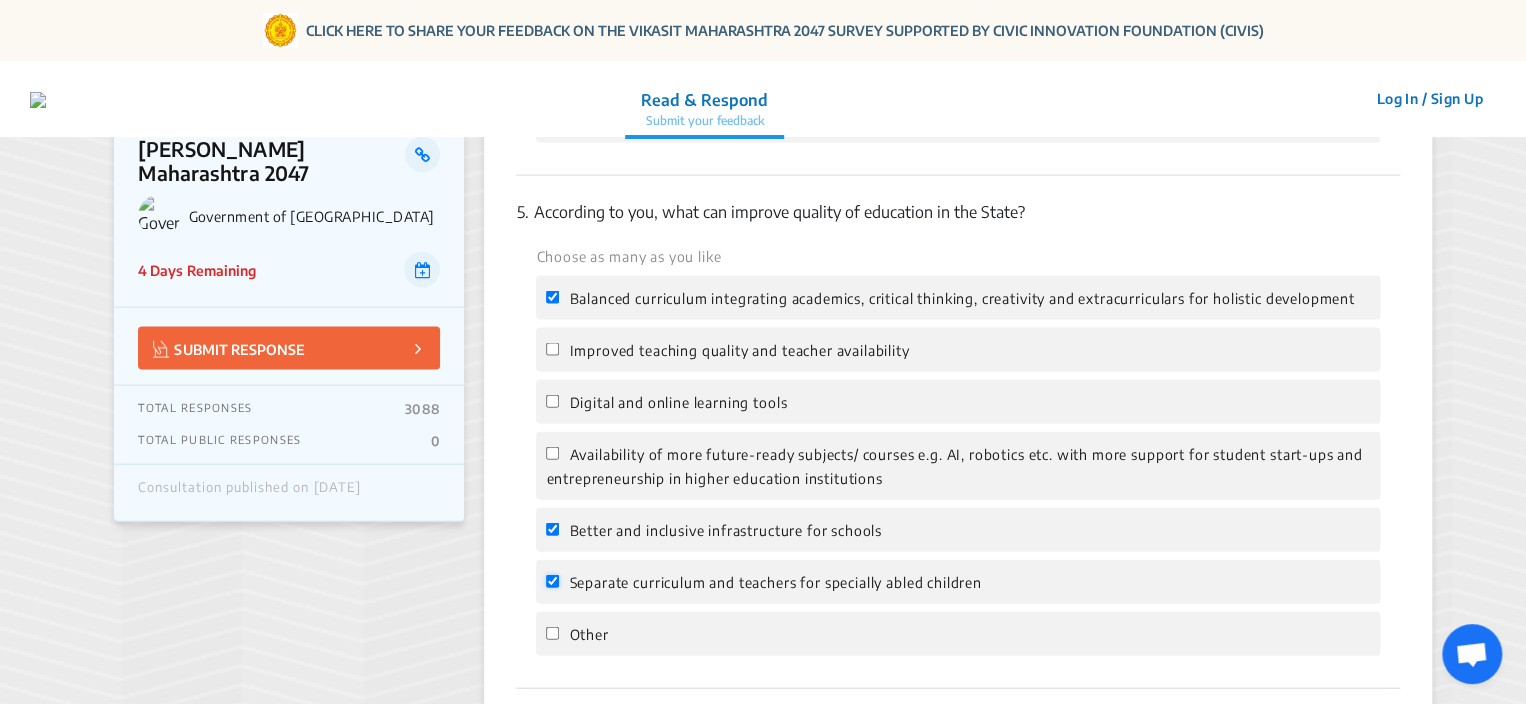 checkbox on "true" 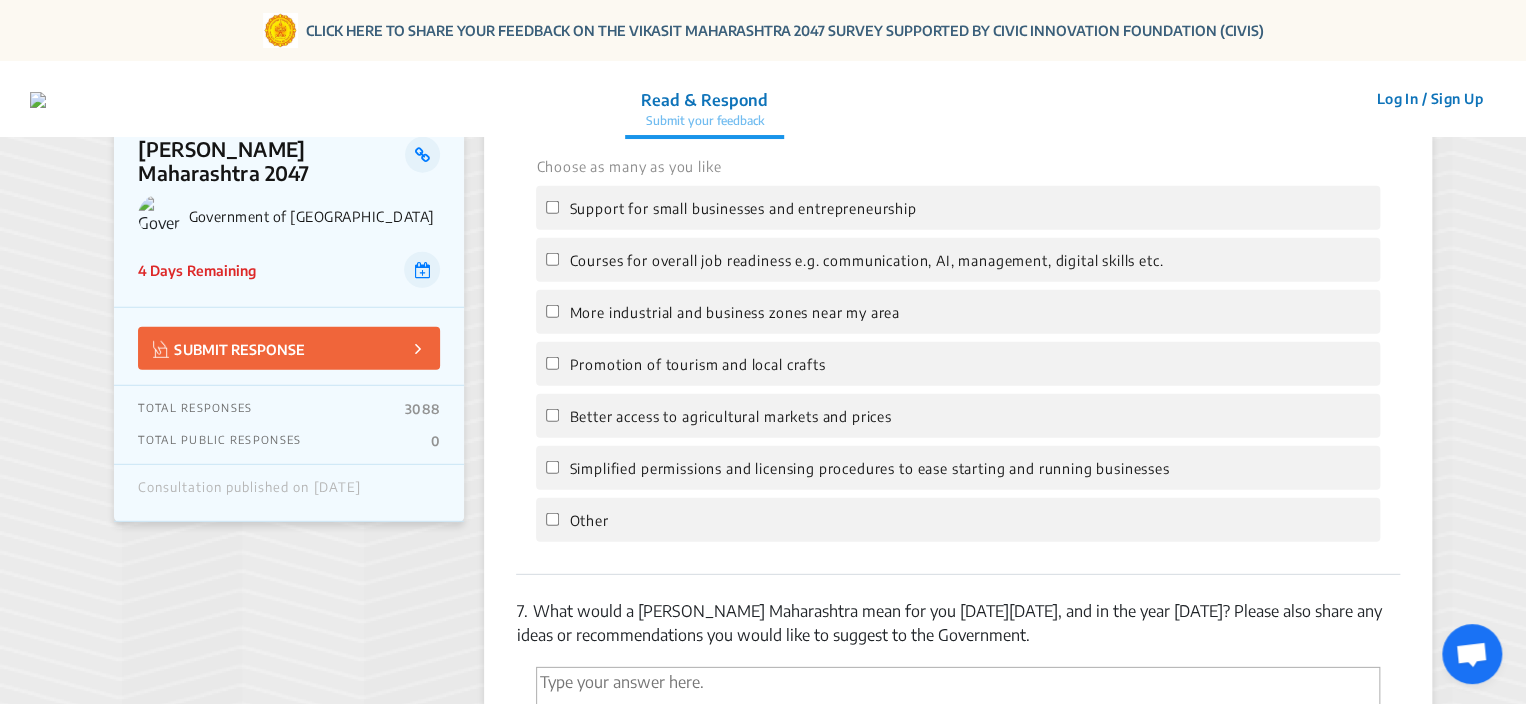scroll, scrollTop: 2600, scrollLeft: 0, axis: vertical 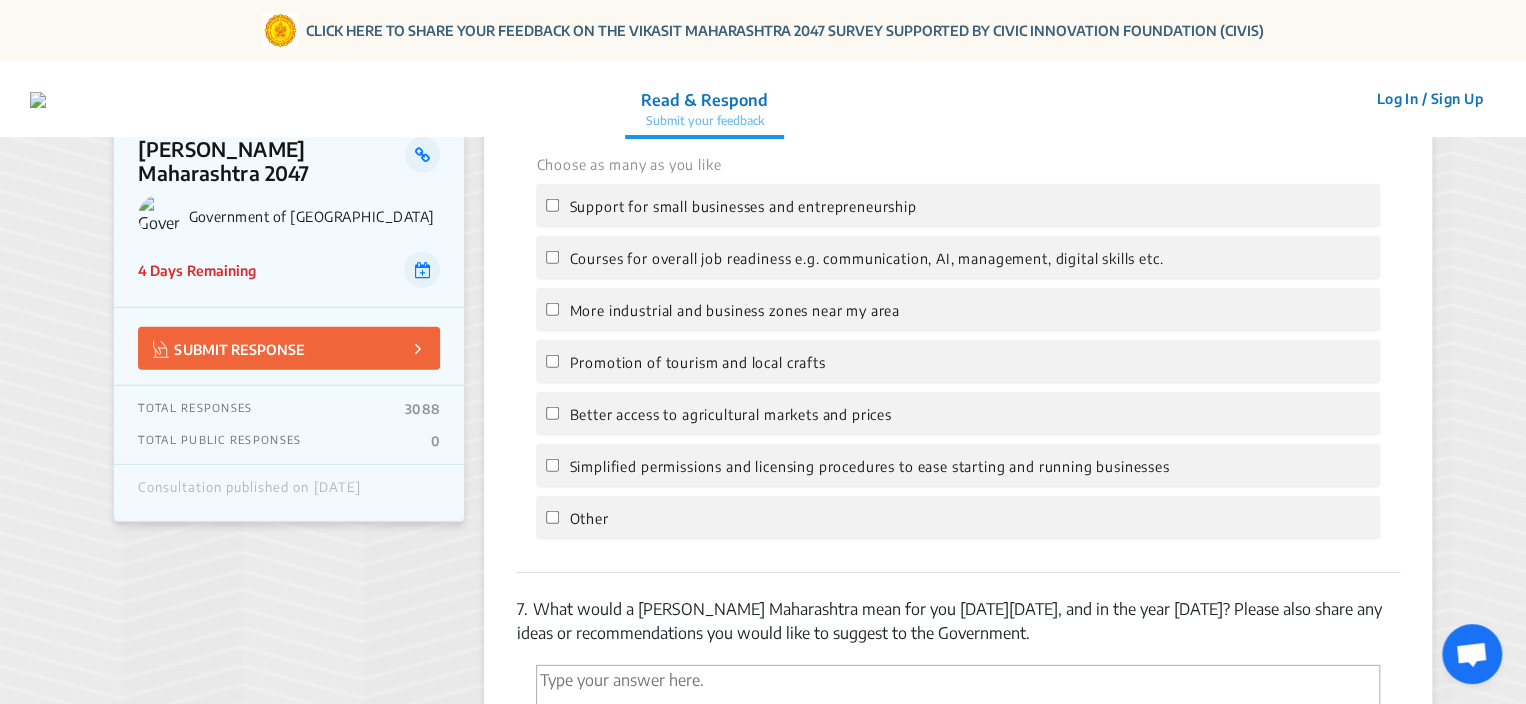 click on "Promotion of tourism and local crafts" 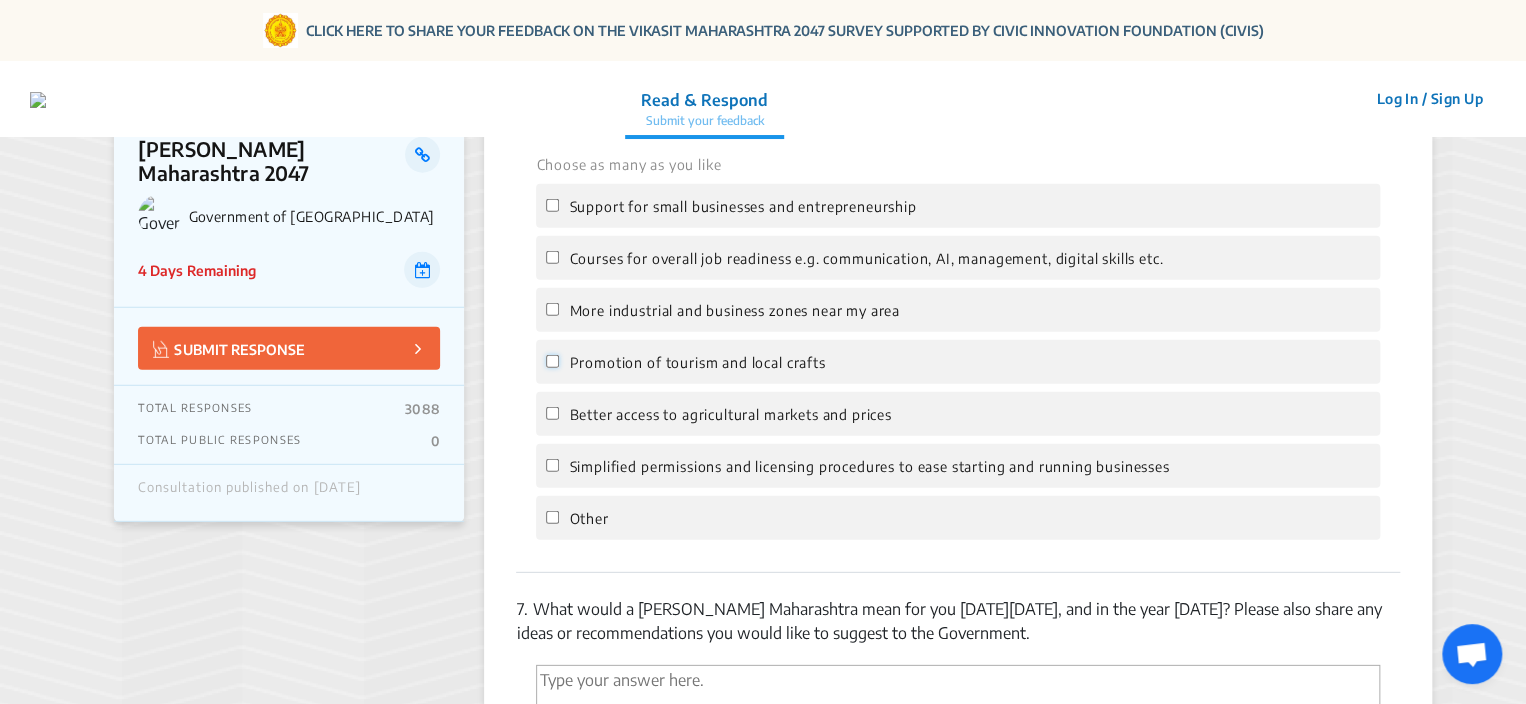 click on "Promotion of tourism and local crafts" 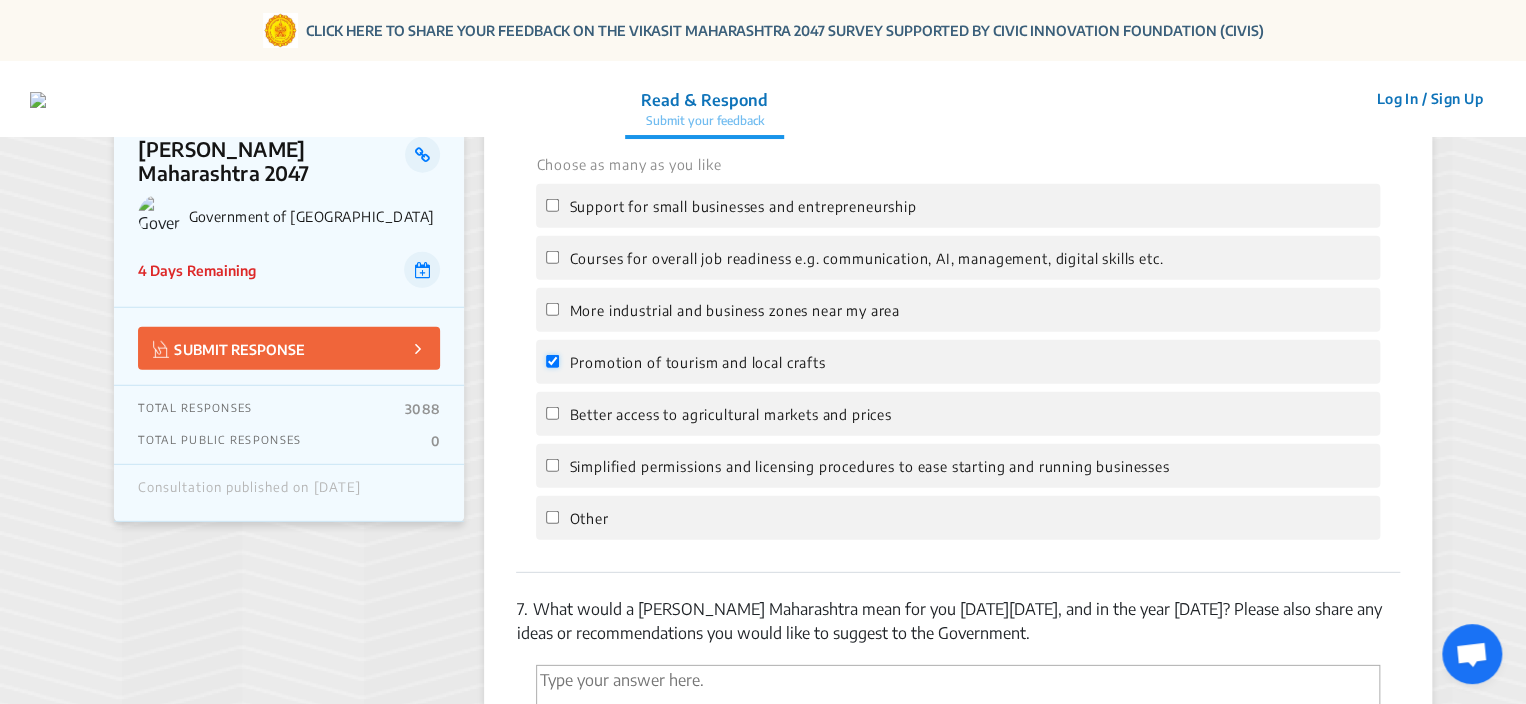 checkbox on "true" 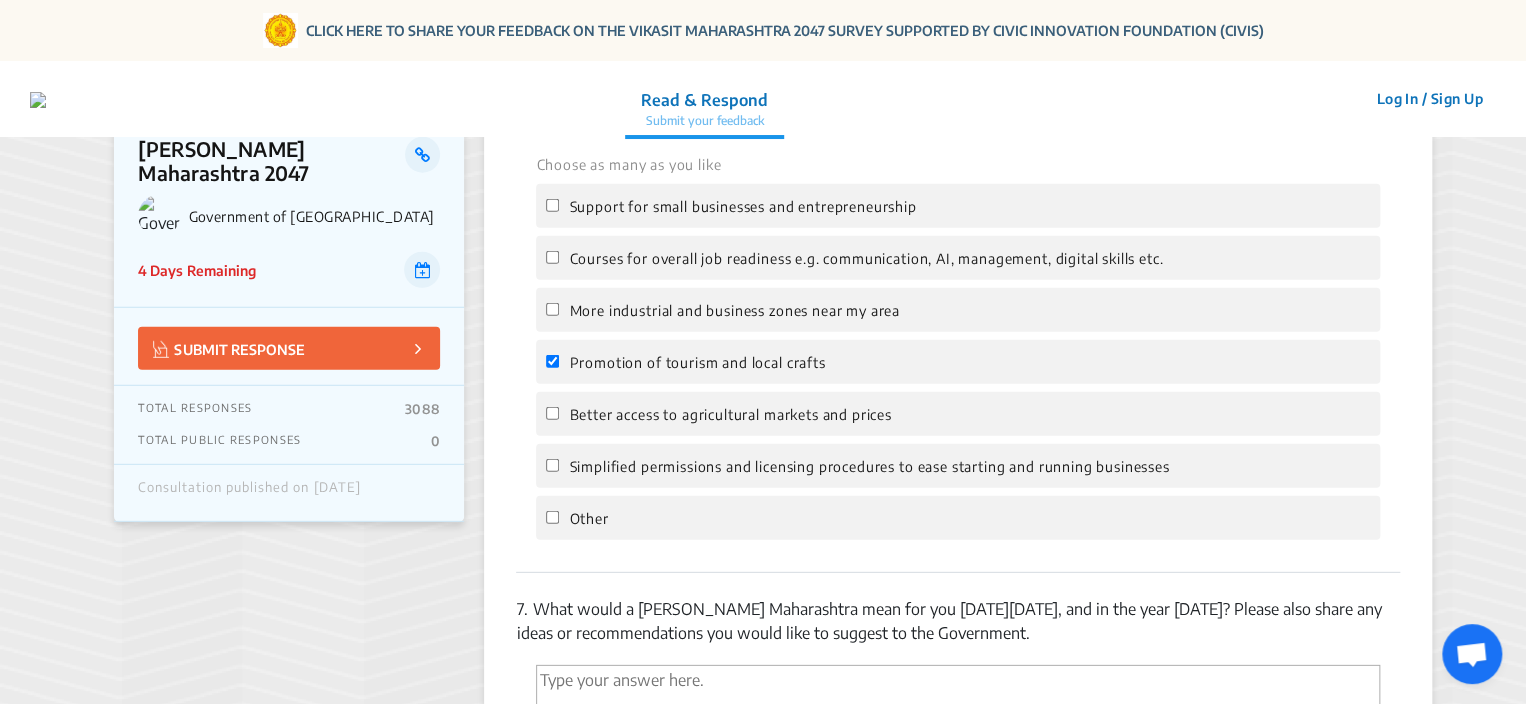click on "Better access to agricultural markets and prices" 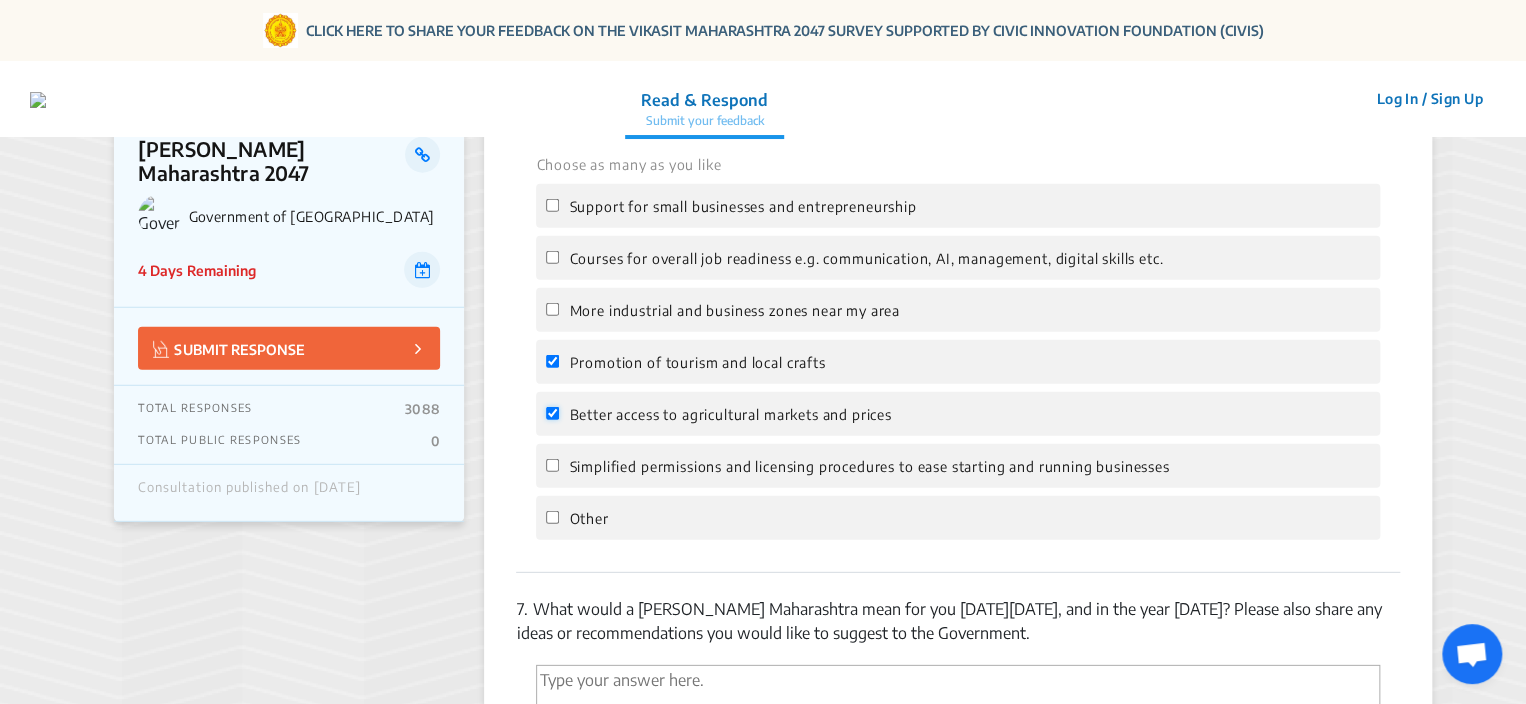 checkbox on "true" 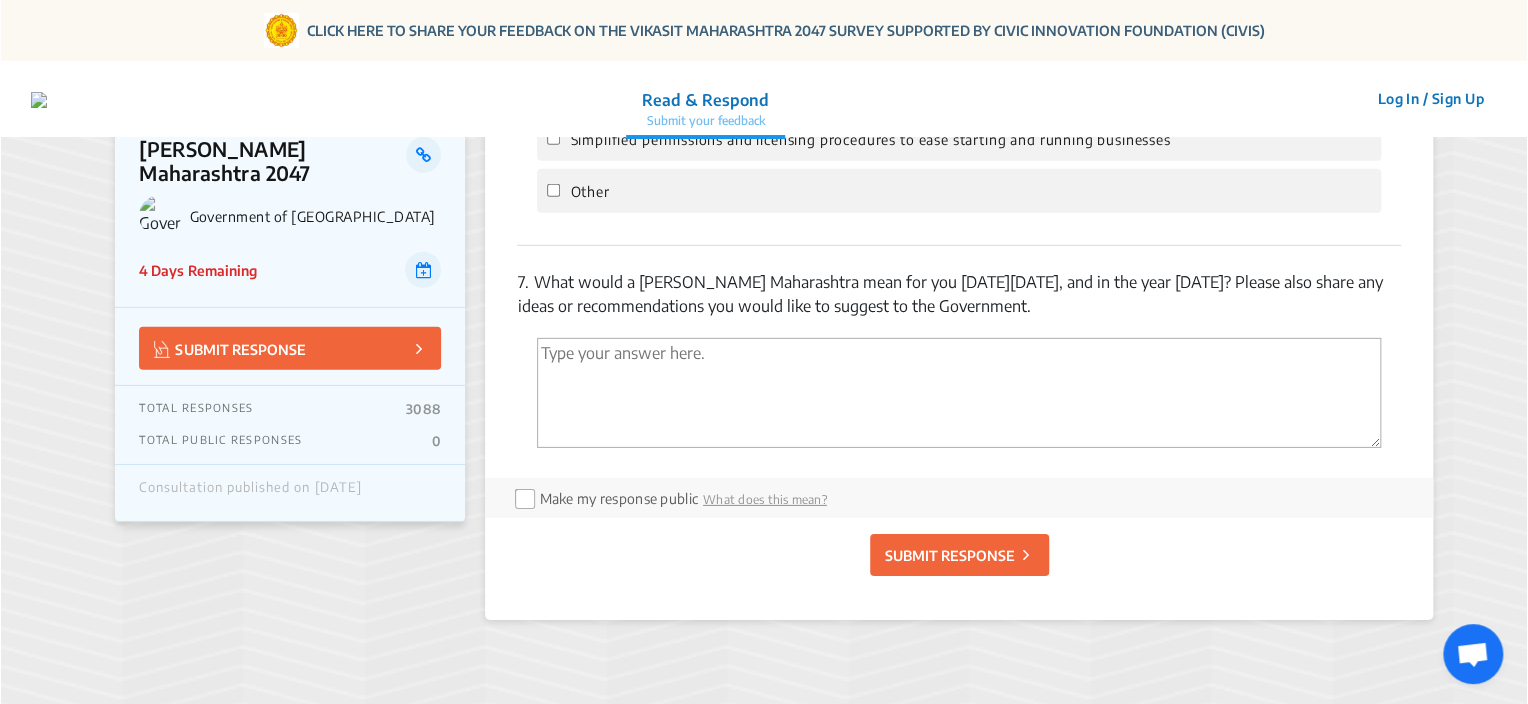scroll, scrollTop: 2939, scrollLeft: 0, axis: vertical 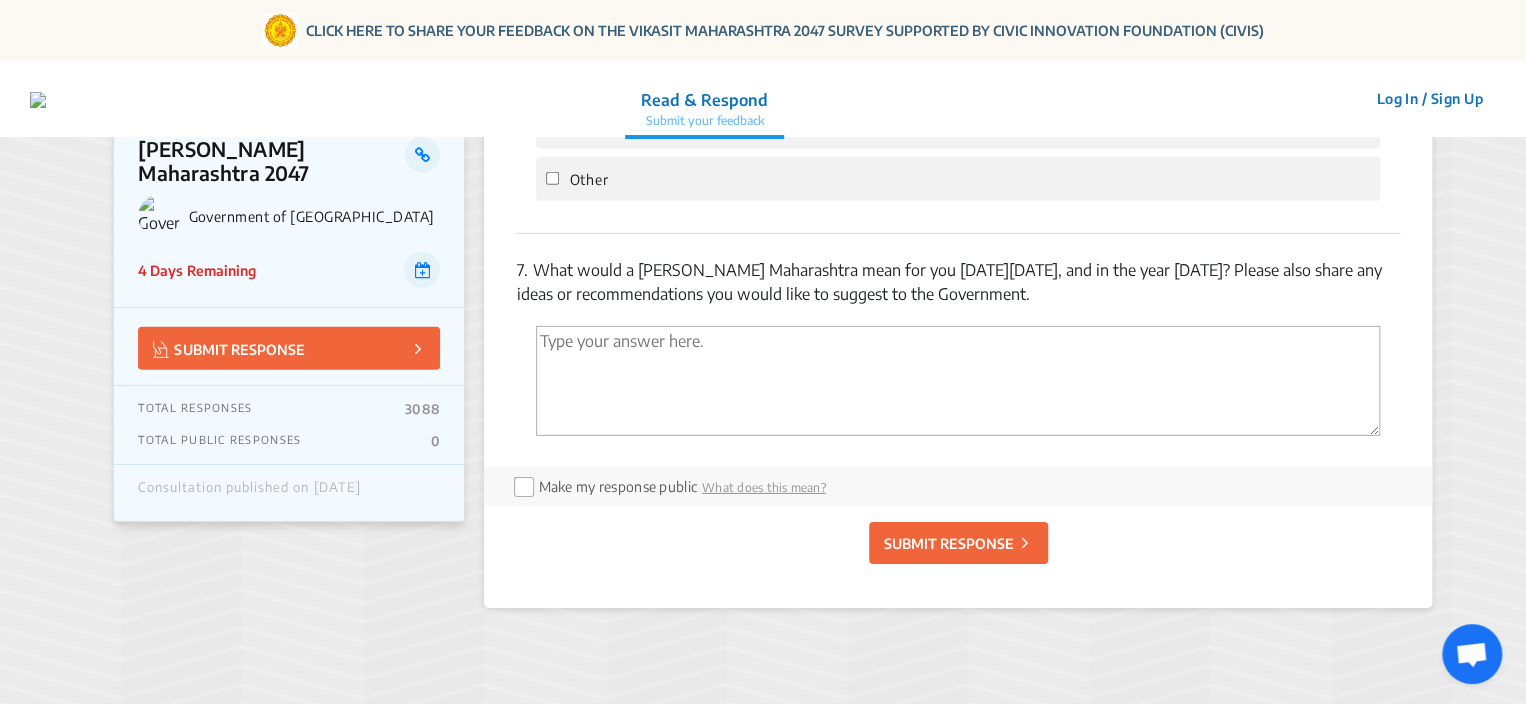click at bounding box center [957, 381] 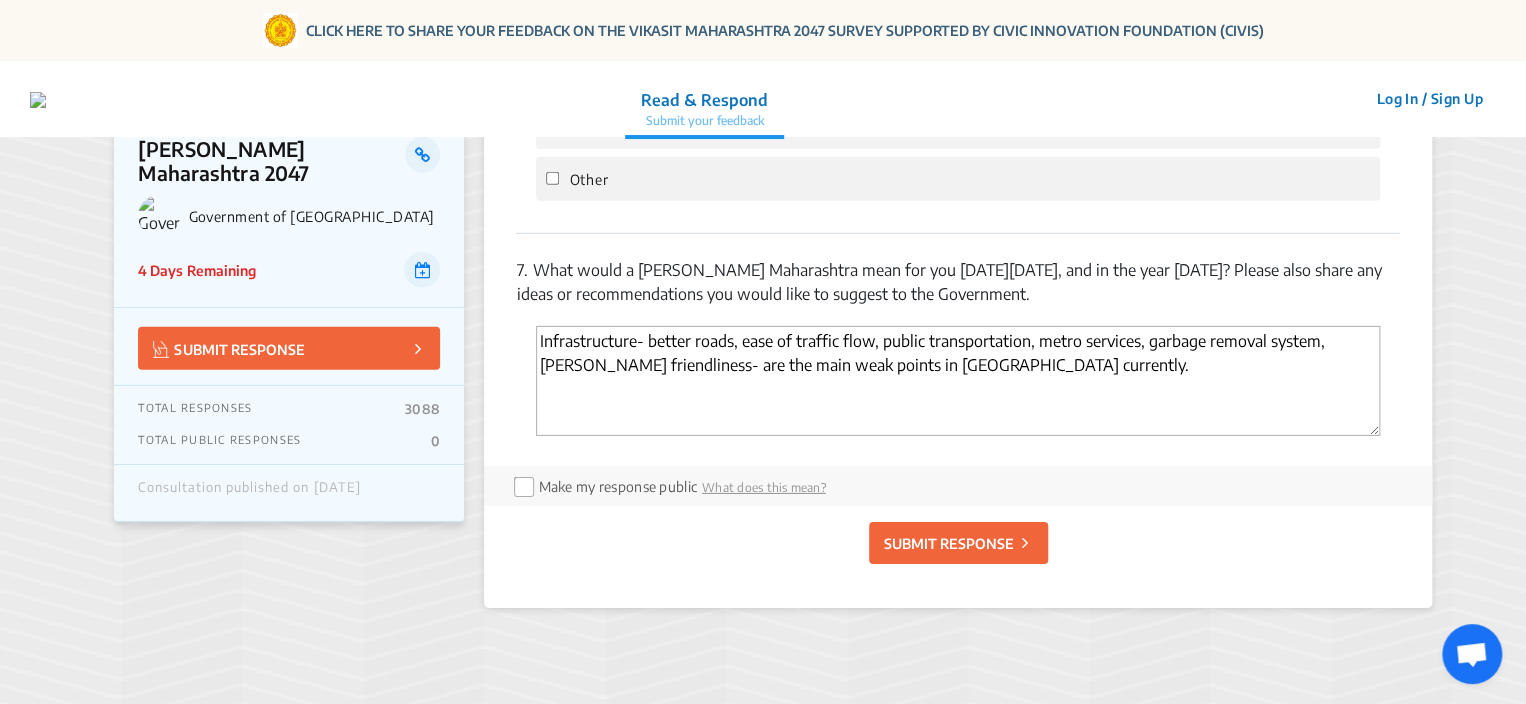 click on "Infrastructure- better roads, ease of traffic flow, public transportation, metro services, garbage removal system, [PERSON_NAME] friendliness- are the main weak points in [GEOGRAPHIC_DATA] currently." at bounding box center [957, 381] 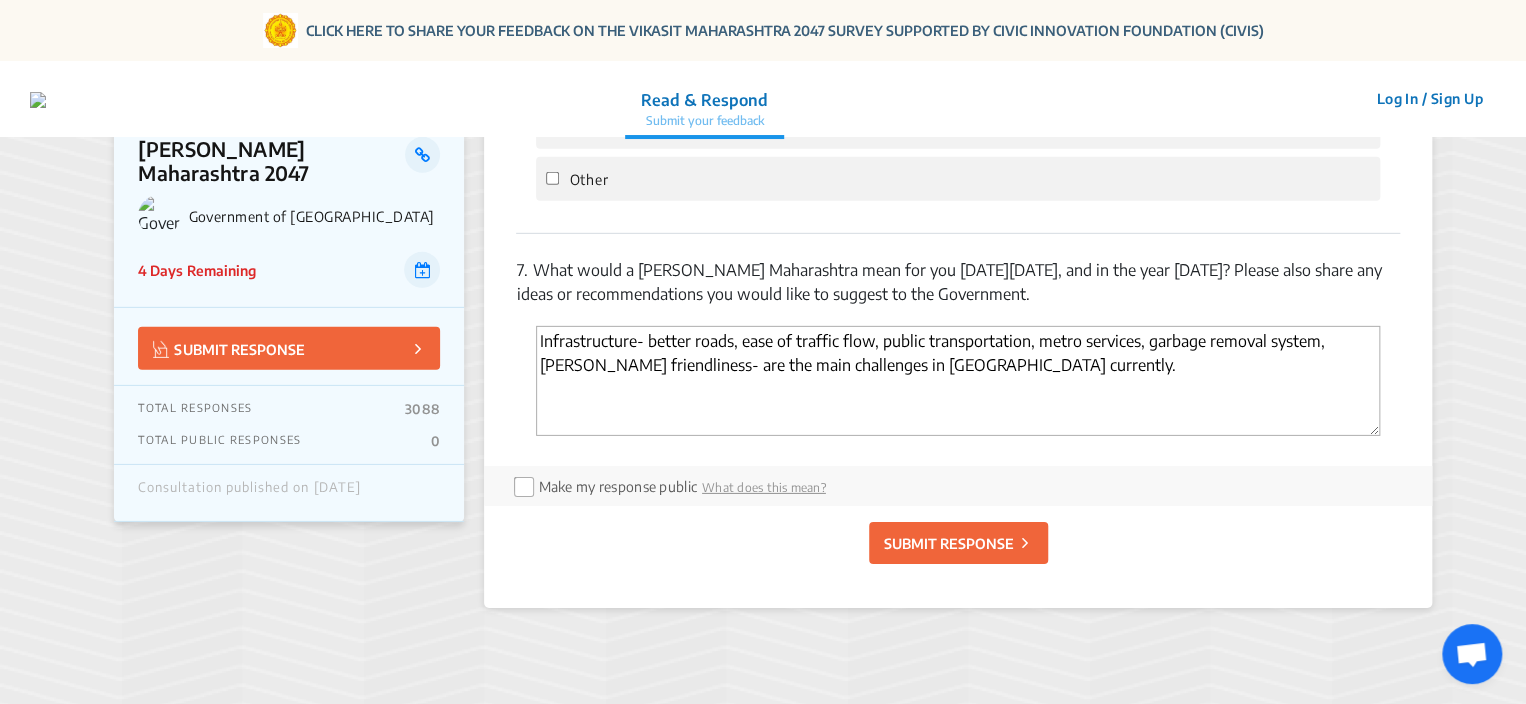 type on "Infrastructure- better roads, ease of traffic flow, public transportation, metro services, garbage removal system, [PERSON_NAME] friendliness- are the main challenges in [GEOGRAPHIC_DATA] currently." 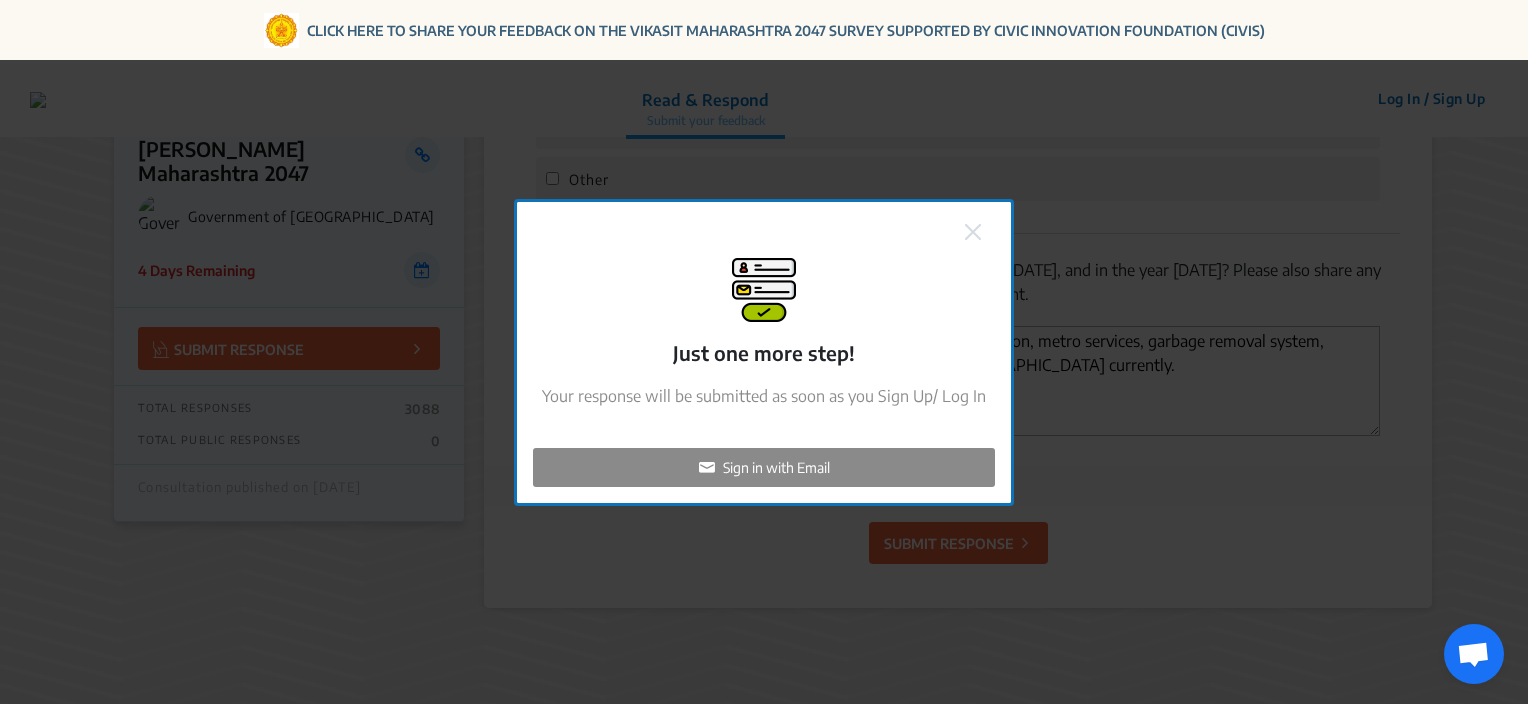 click on "Sign in with Email" 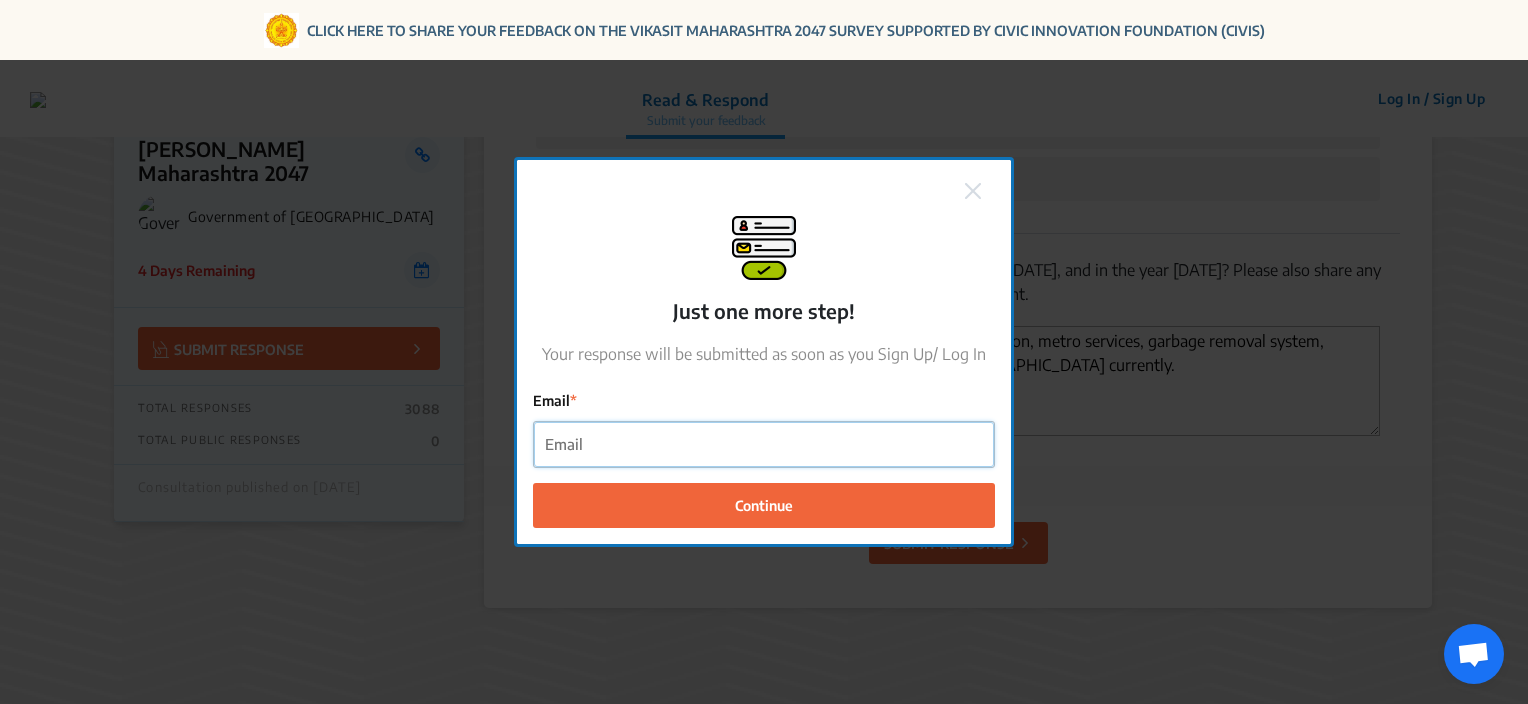 click on "Email" at bounding box center [764, 444] 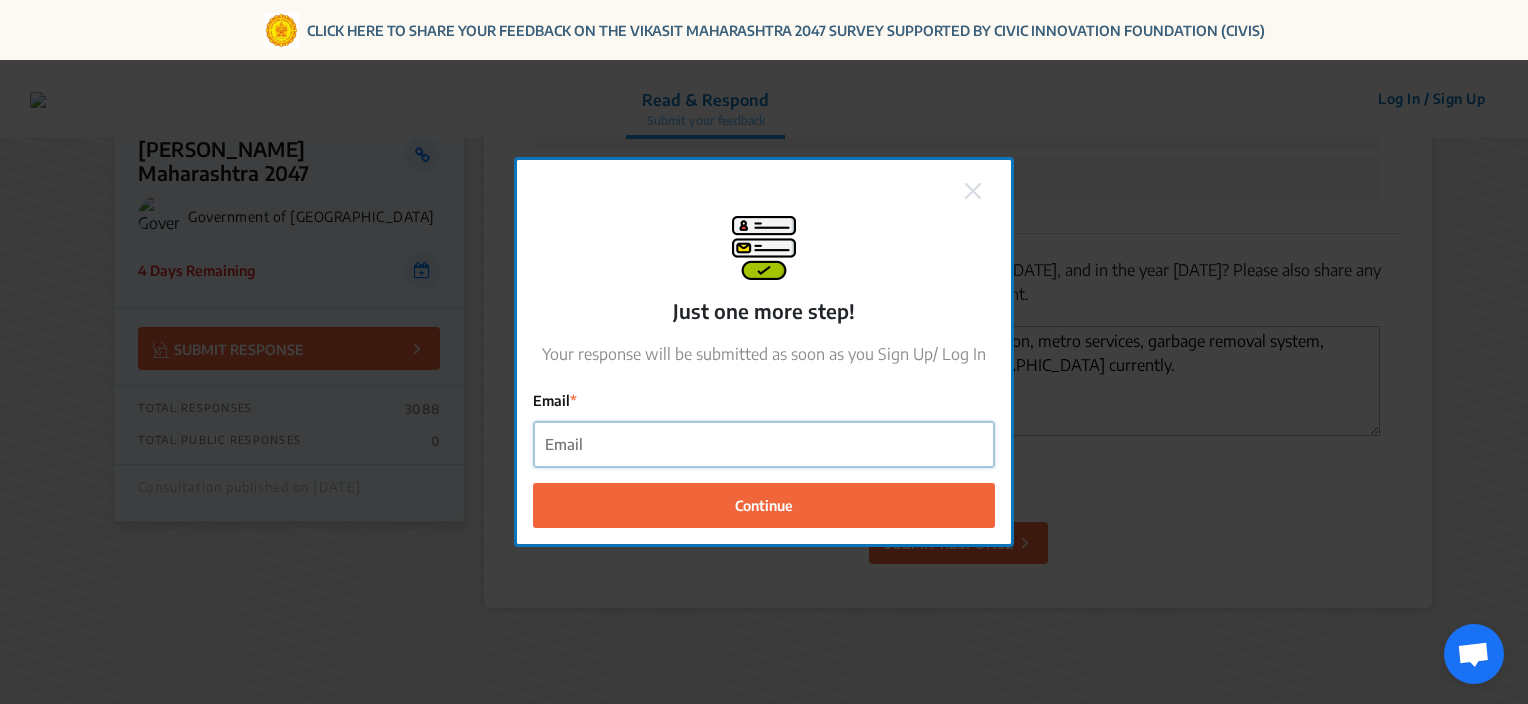 type on "[EMAIL_ADDRESS][DOMAIN_NAME]" 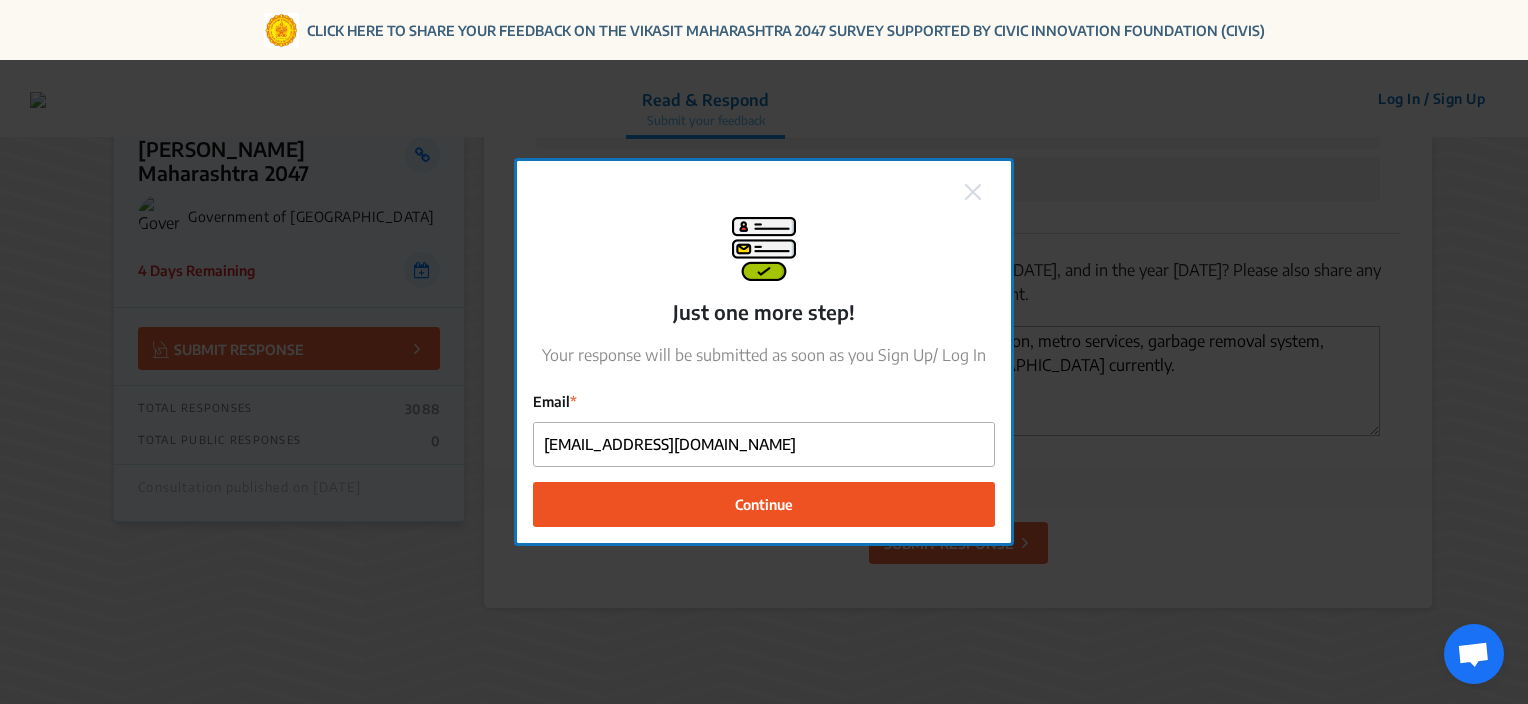 click on "Continue" 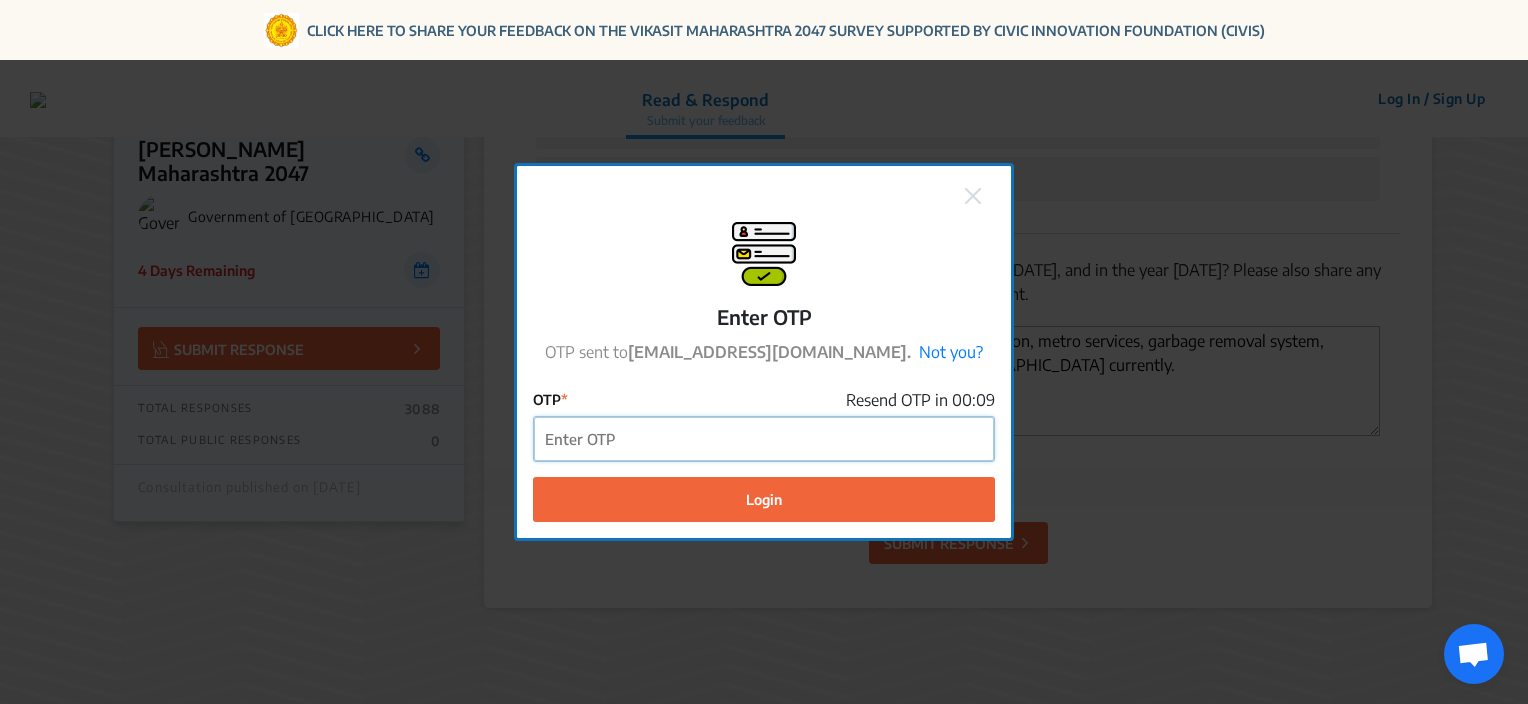 click on "OTP" at bounding box center [764, 439] 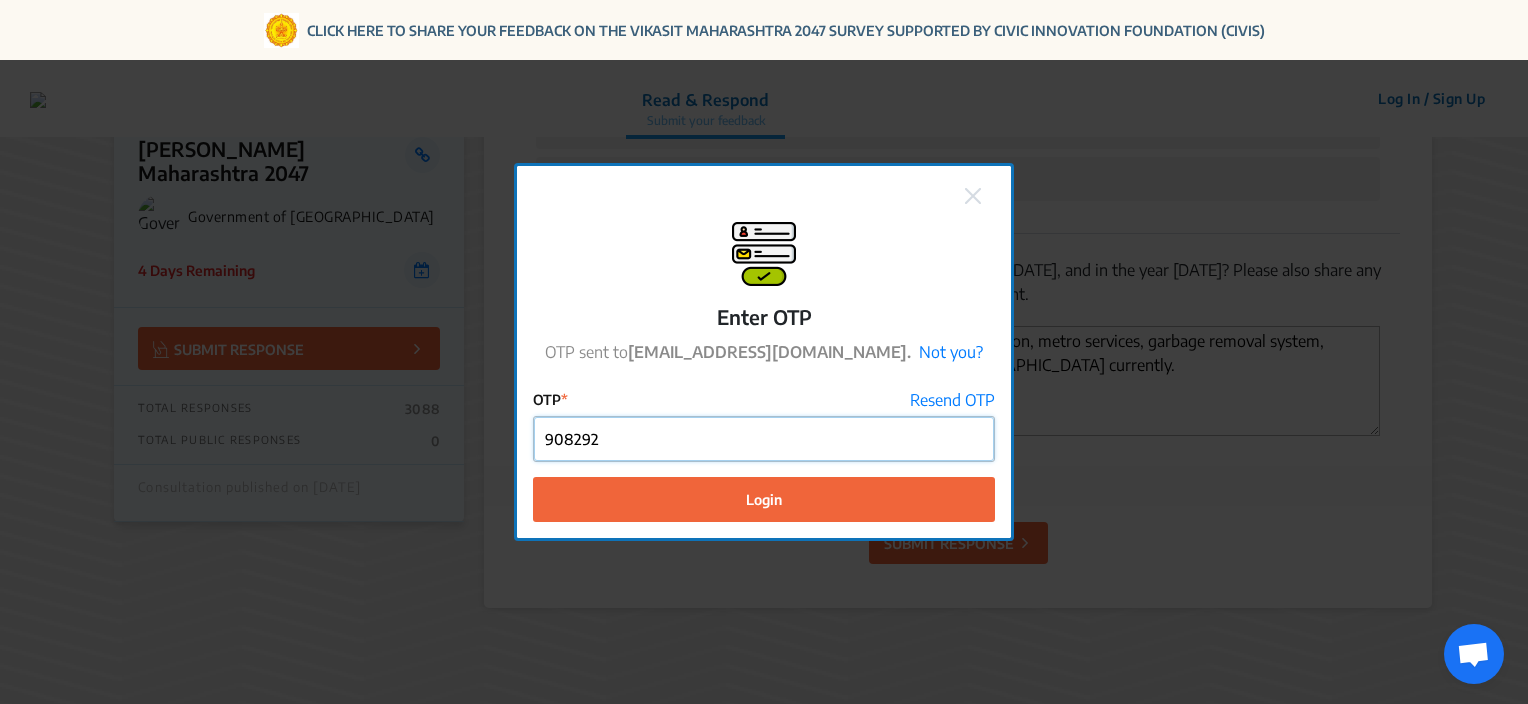 type on "908292" 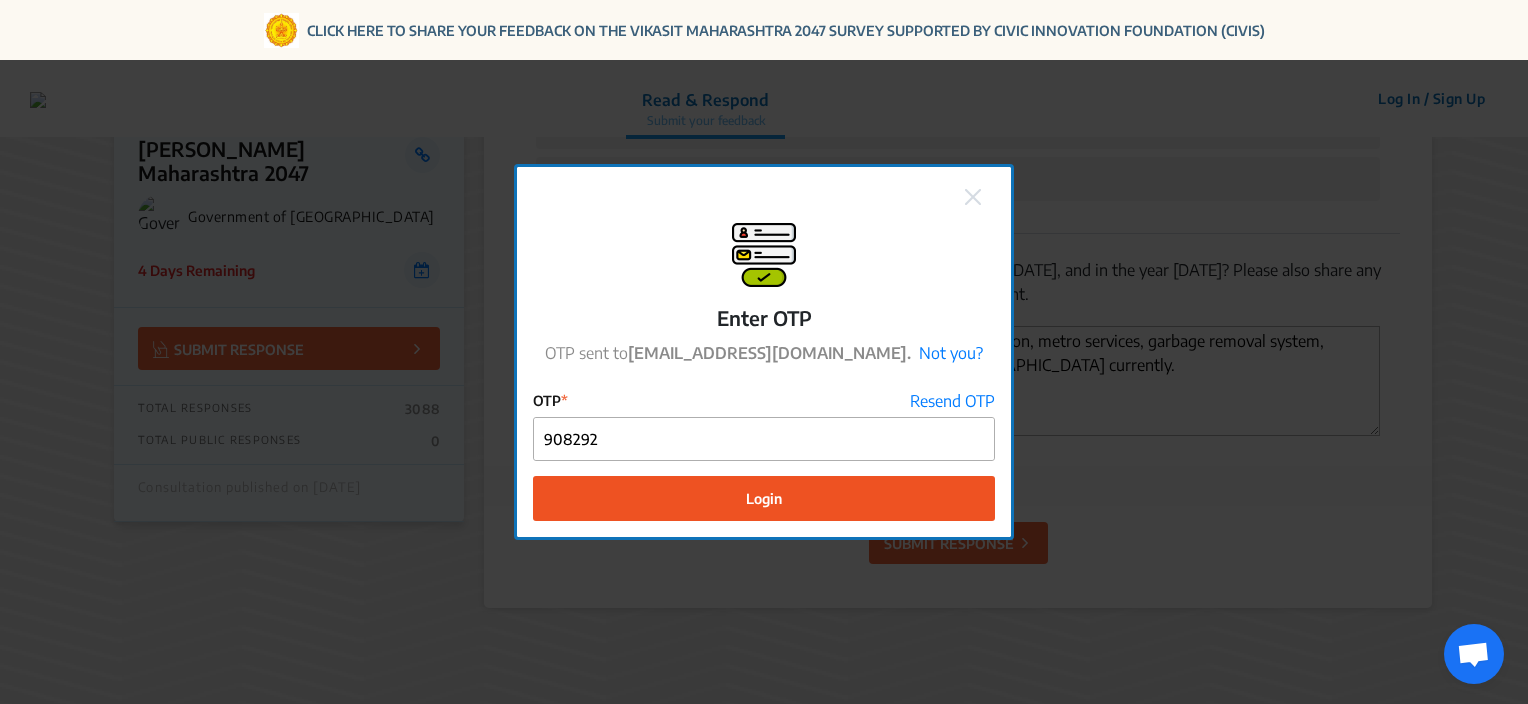 click on "Login" 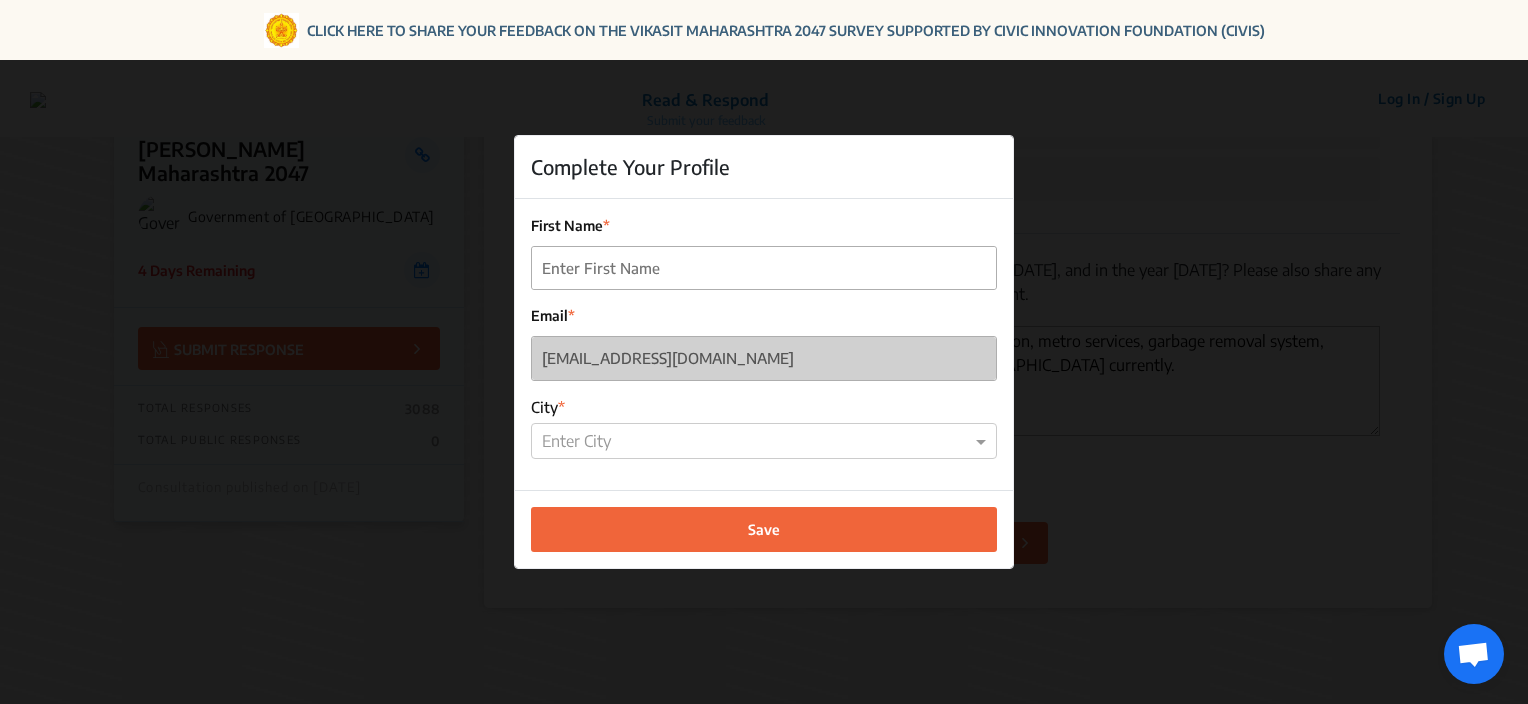 click on "First Name" at bounding box center [764, 268] 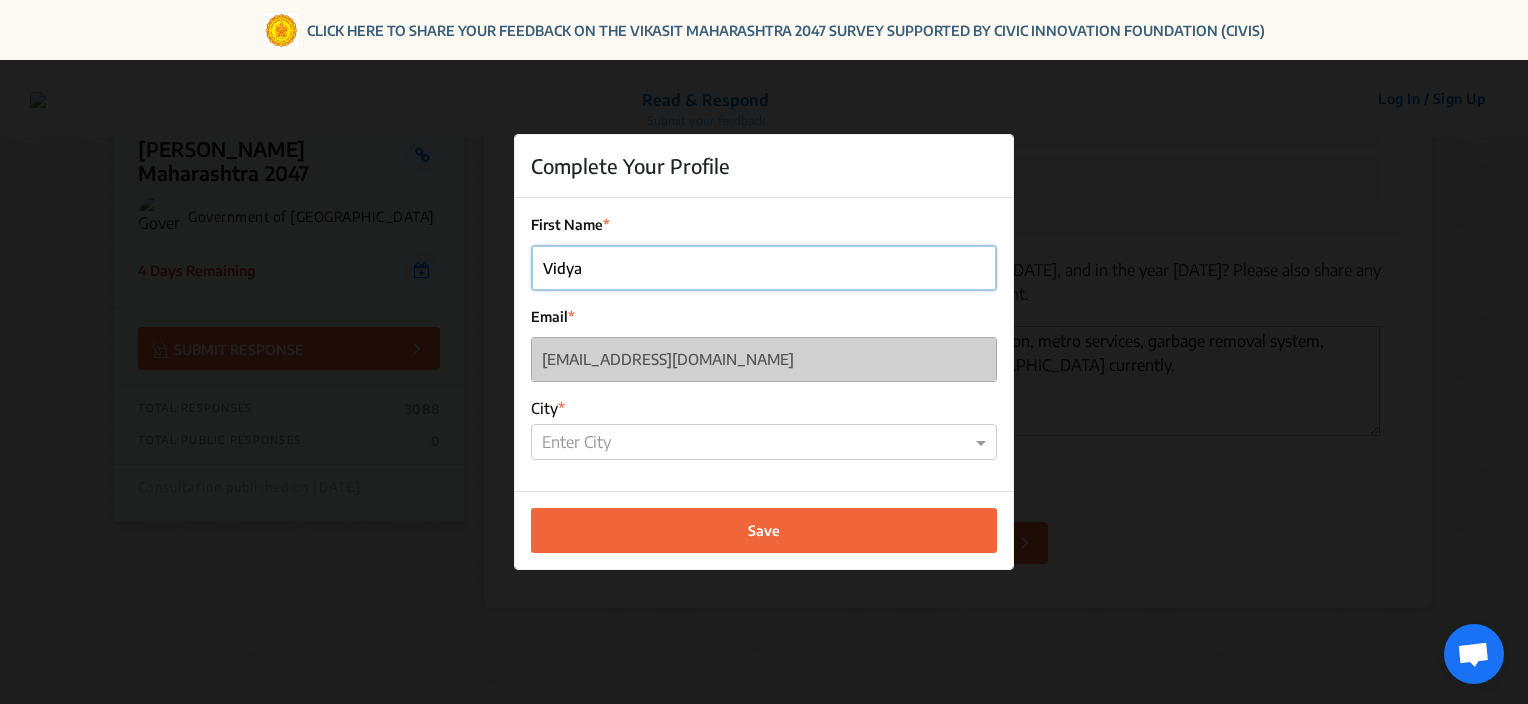 type on "Vidya" 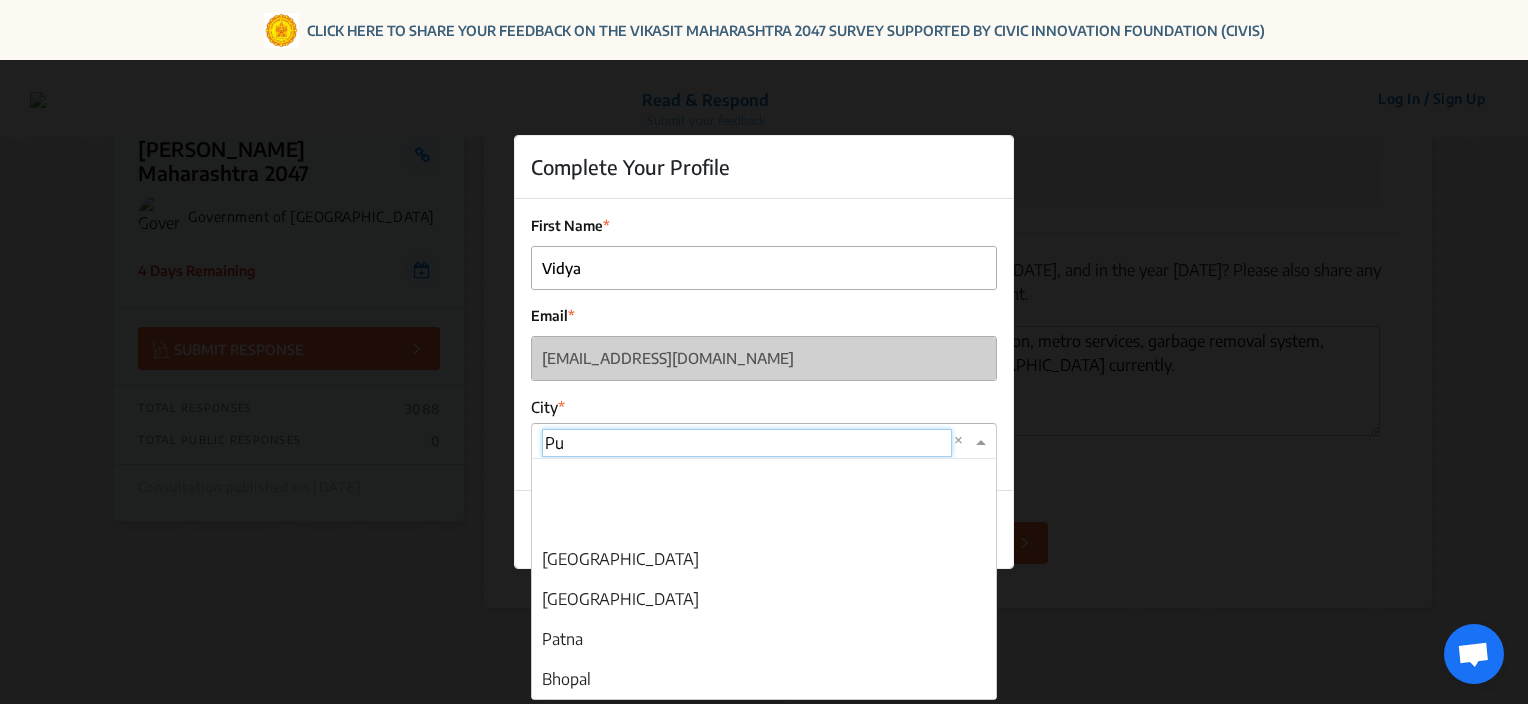 scroll, scrollTop: 240, scrollLeft: 0, axis: vertical 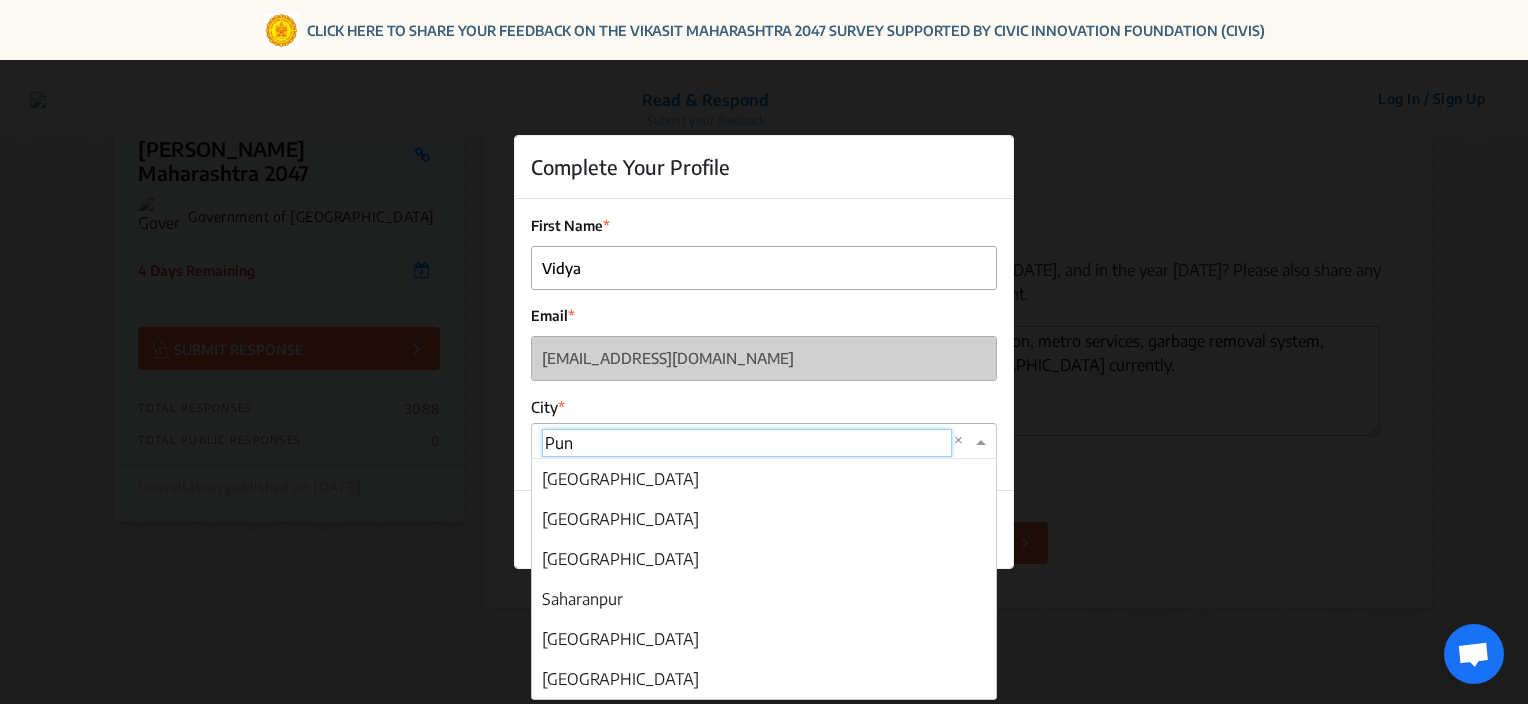 type on "Pune" 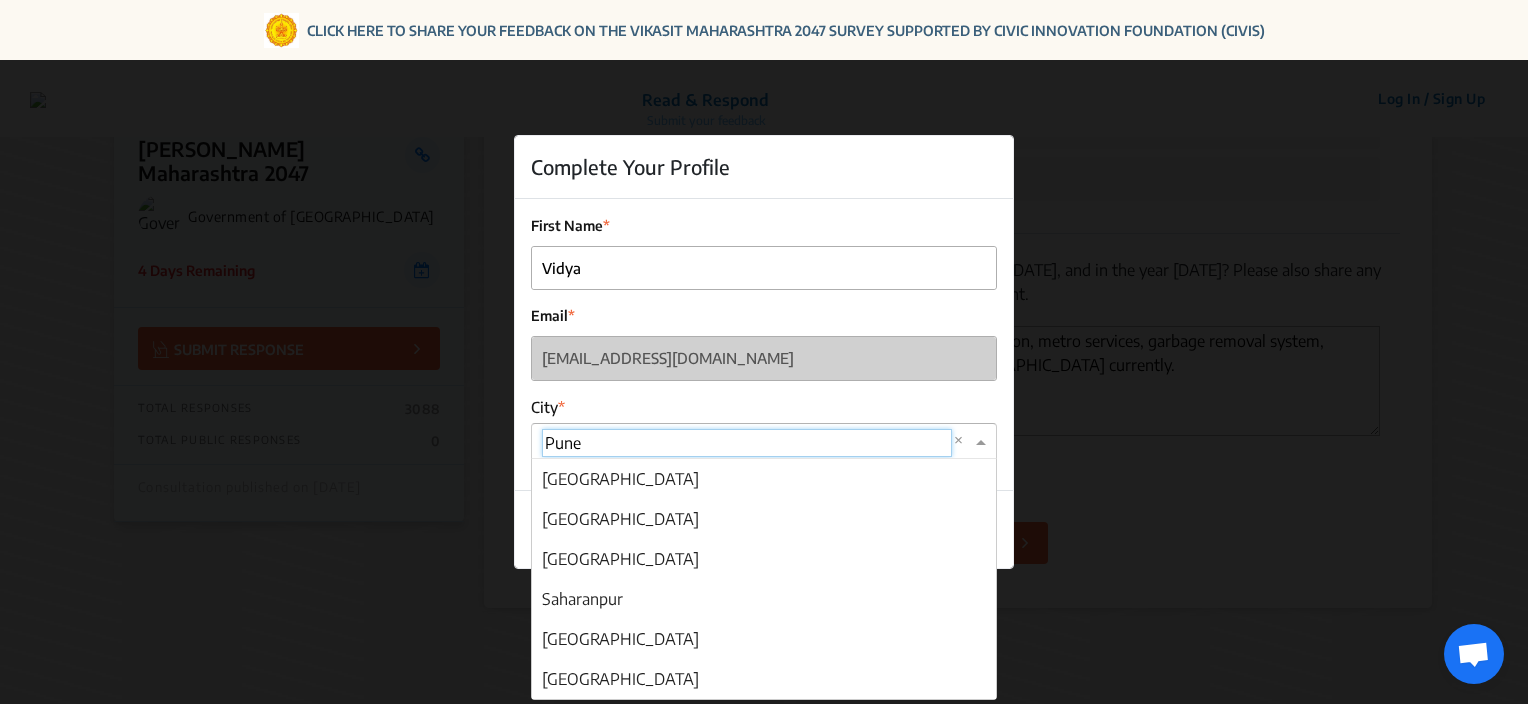 scroll, scrollTop: 0, scrollLeft: 0, axis: both 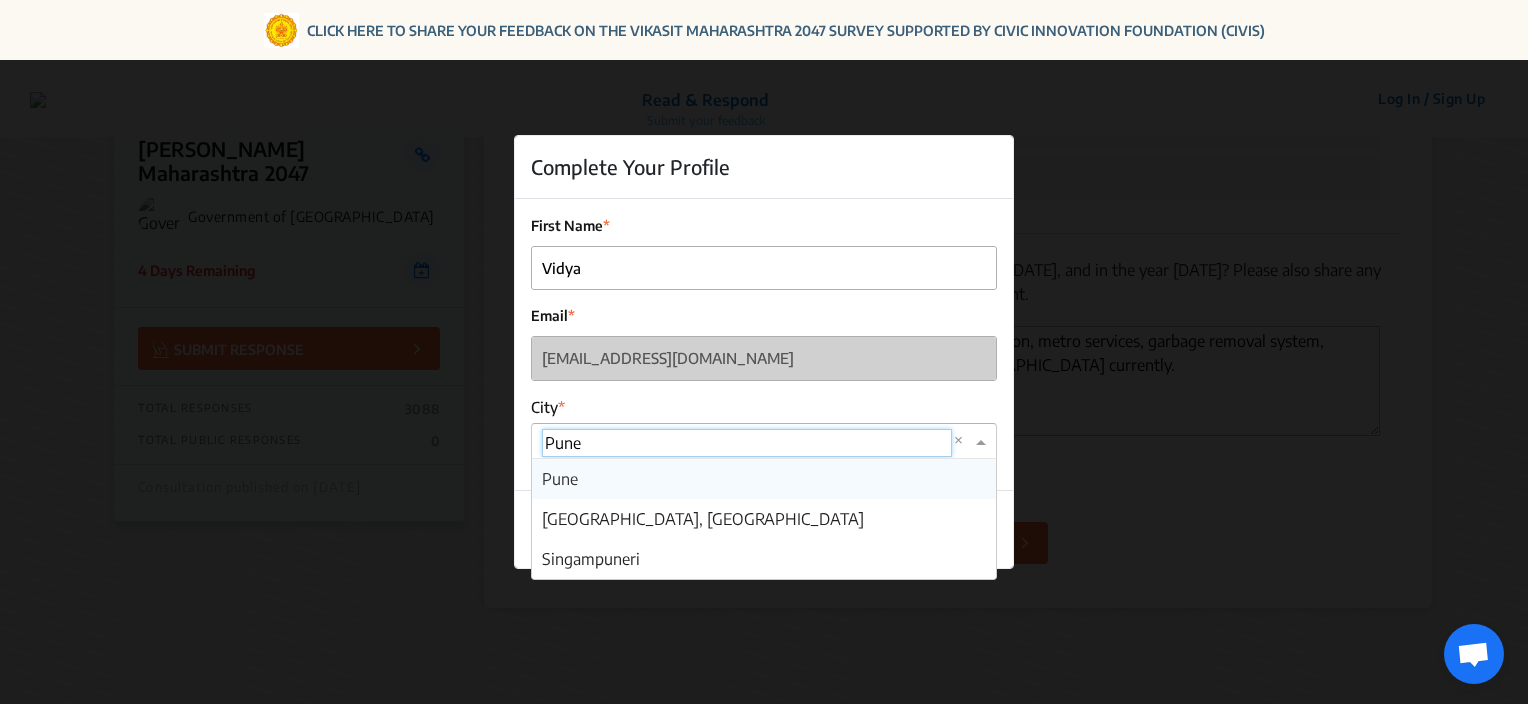 click on "Pune" at bounding box center [764, 479] 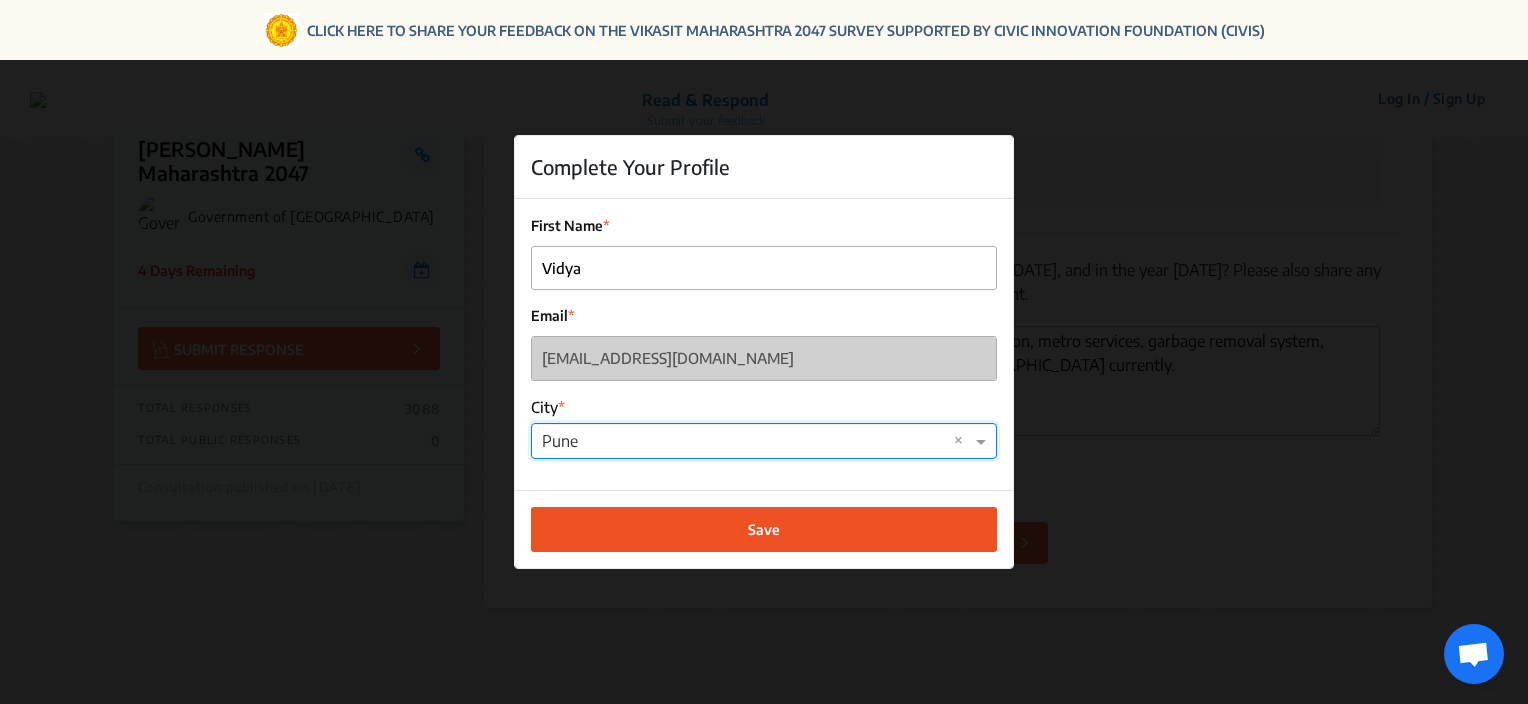 click on "Save" 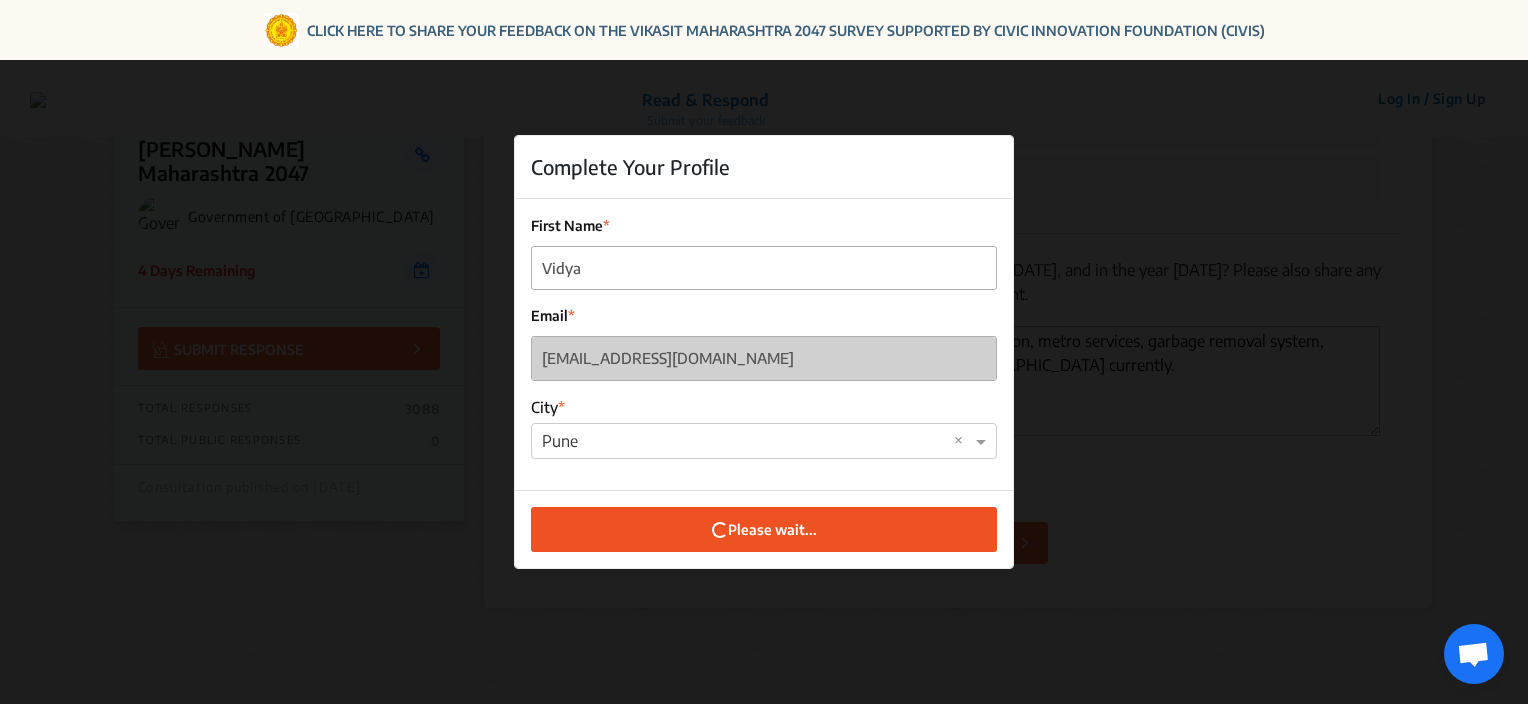 scroll, scrollTop: 550, scrollLeft: 0, axis: vertical 